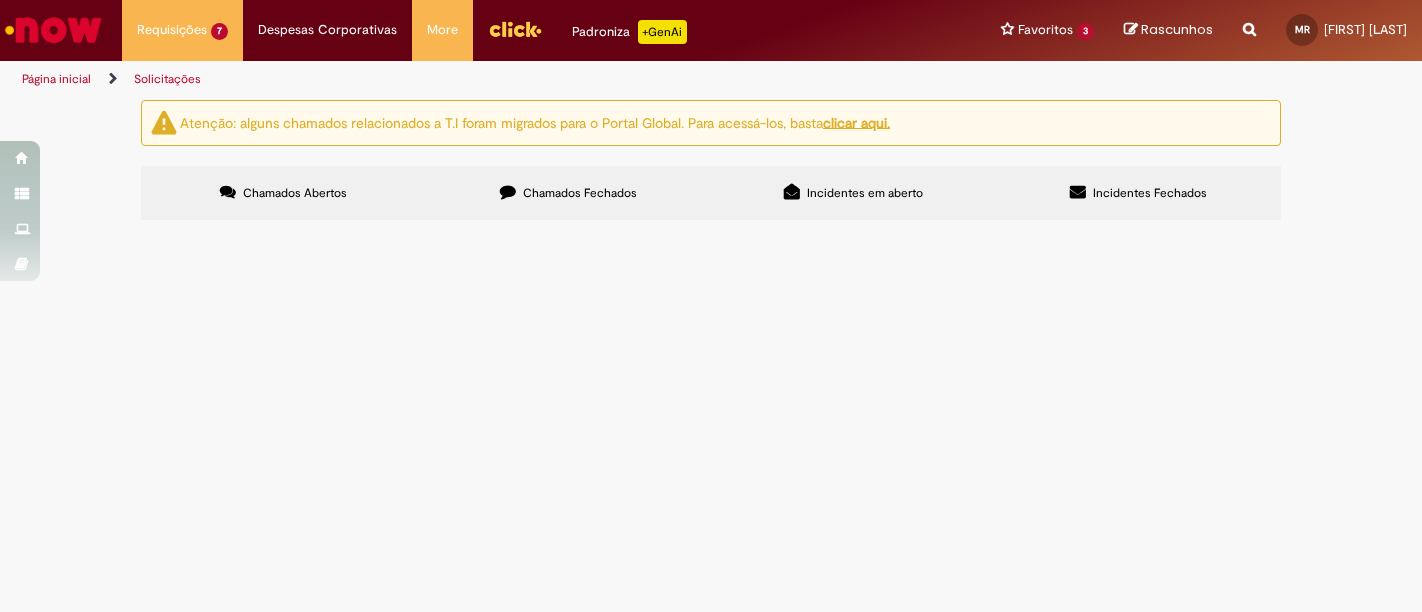 scroll, scrollTop: 0, scrollLeft: 0, axis: both 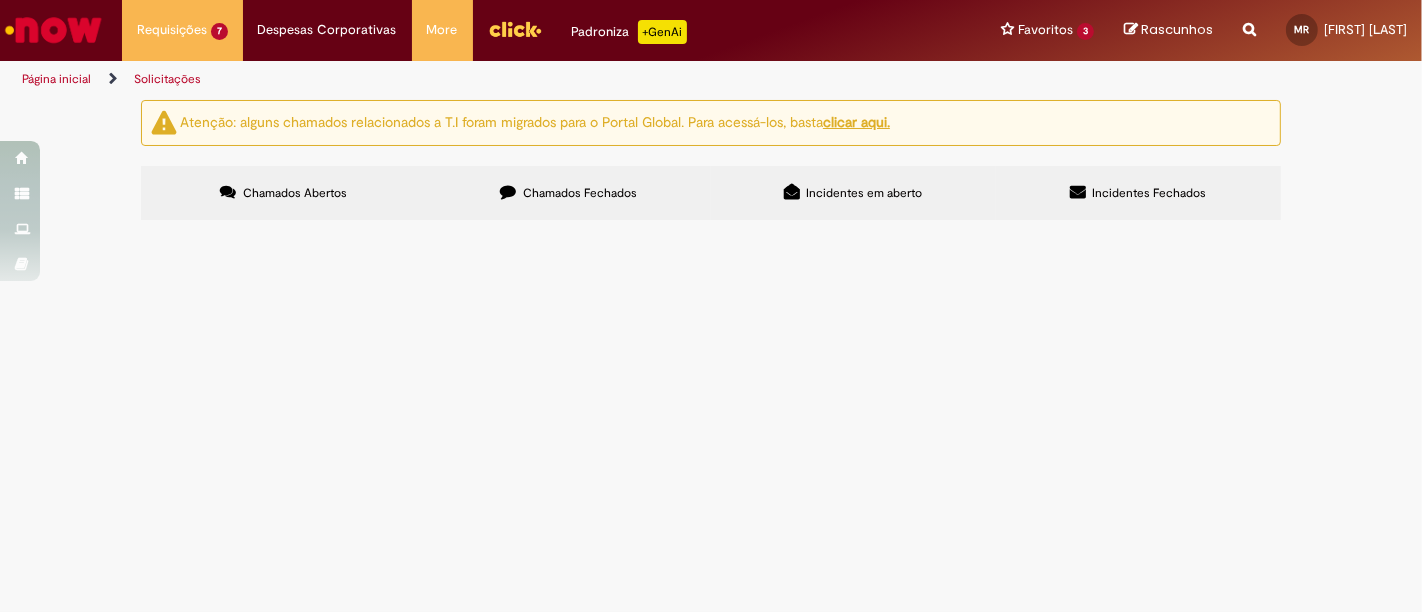 click on "Boa tarde! Solicito retirar o codigo EG Rede: [NUMBER]  e Corporativo [NUMBER]
Motivo: Cliente foi desabilitado, não mais parte da Rede.
CDD São Jose / Florianopolis    PDV: [NUMBER]" at bounding box center (0, 0) 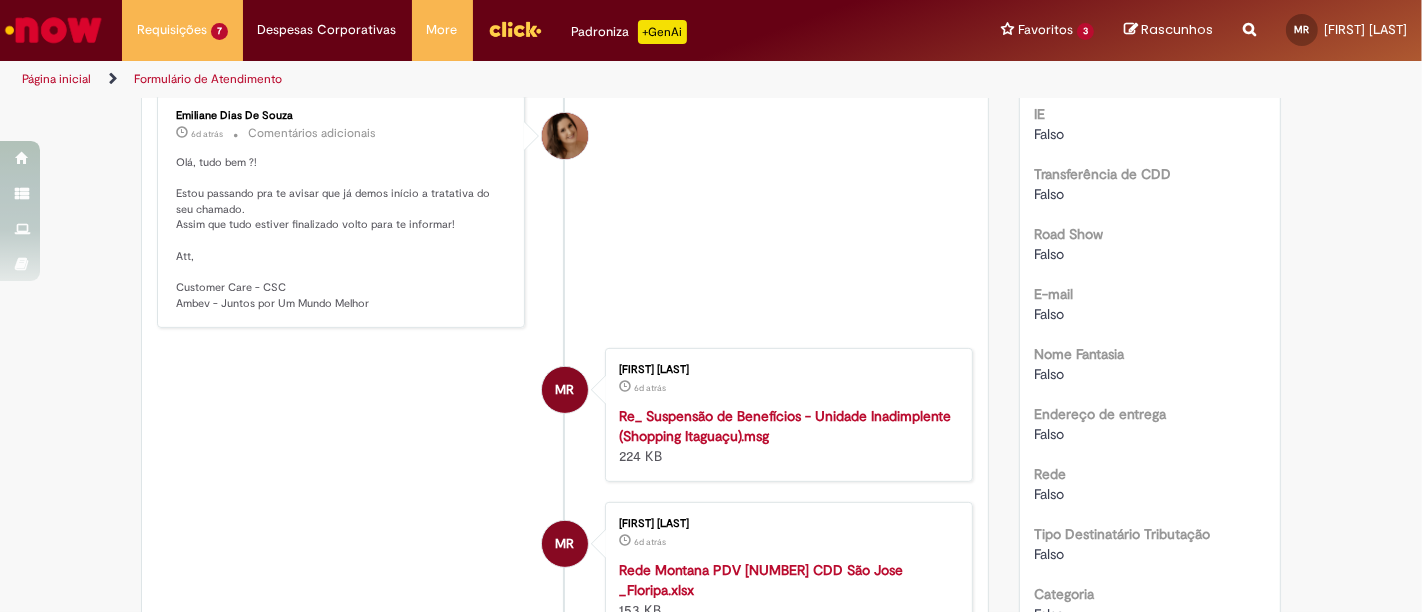 scroll, scrollTop: 555, scrollLeft: 0, axis: vertical 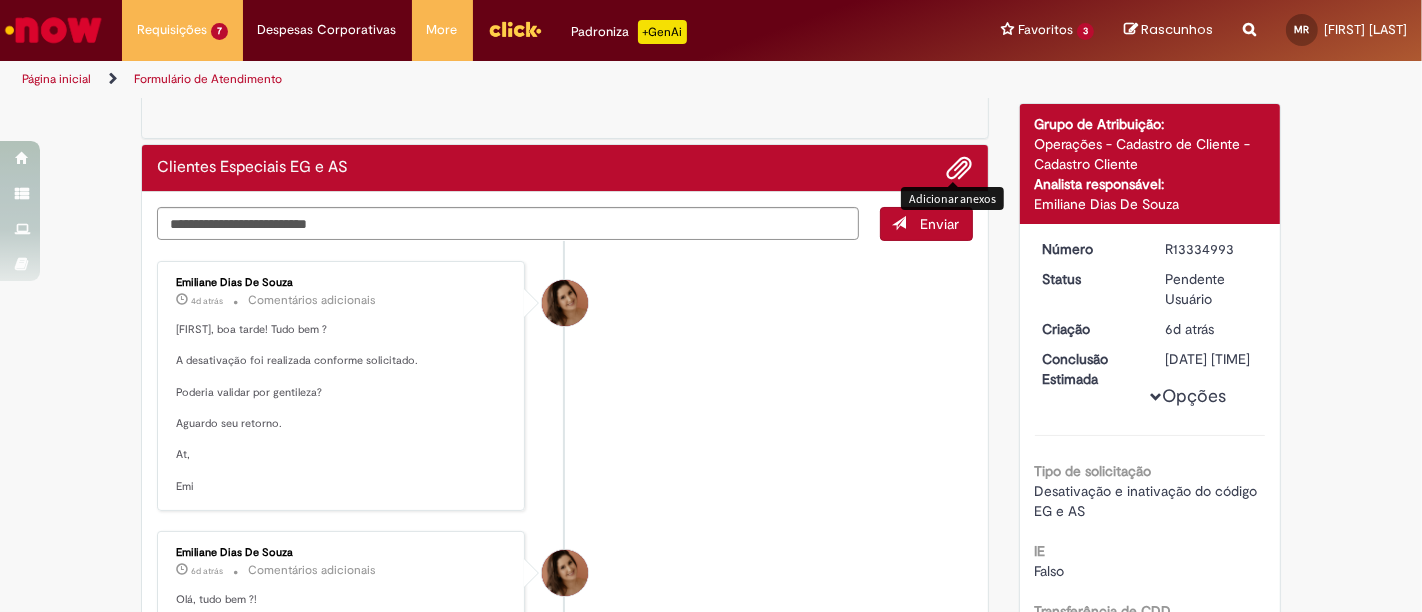 click at bounding box center [960, 169] 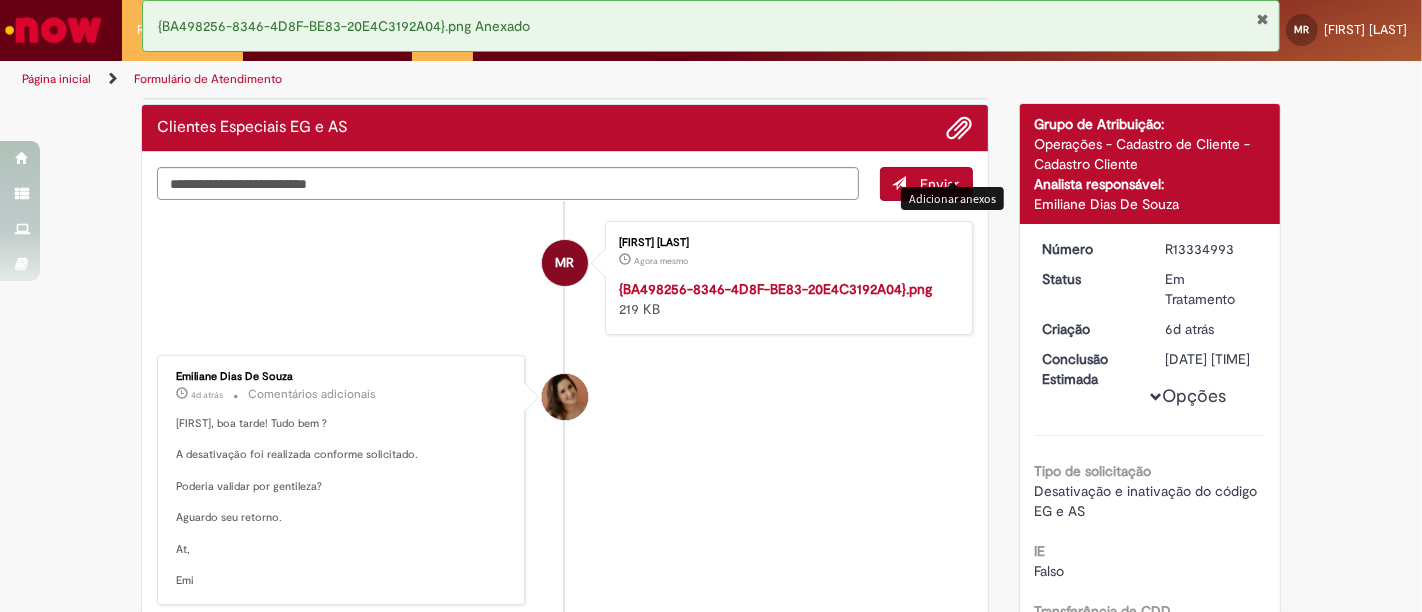 click on "{BA498256-8346-4D8F-BE83-20E4C3192A04}.png" at bounding box center [775, 289] 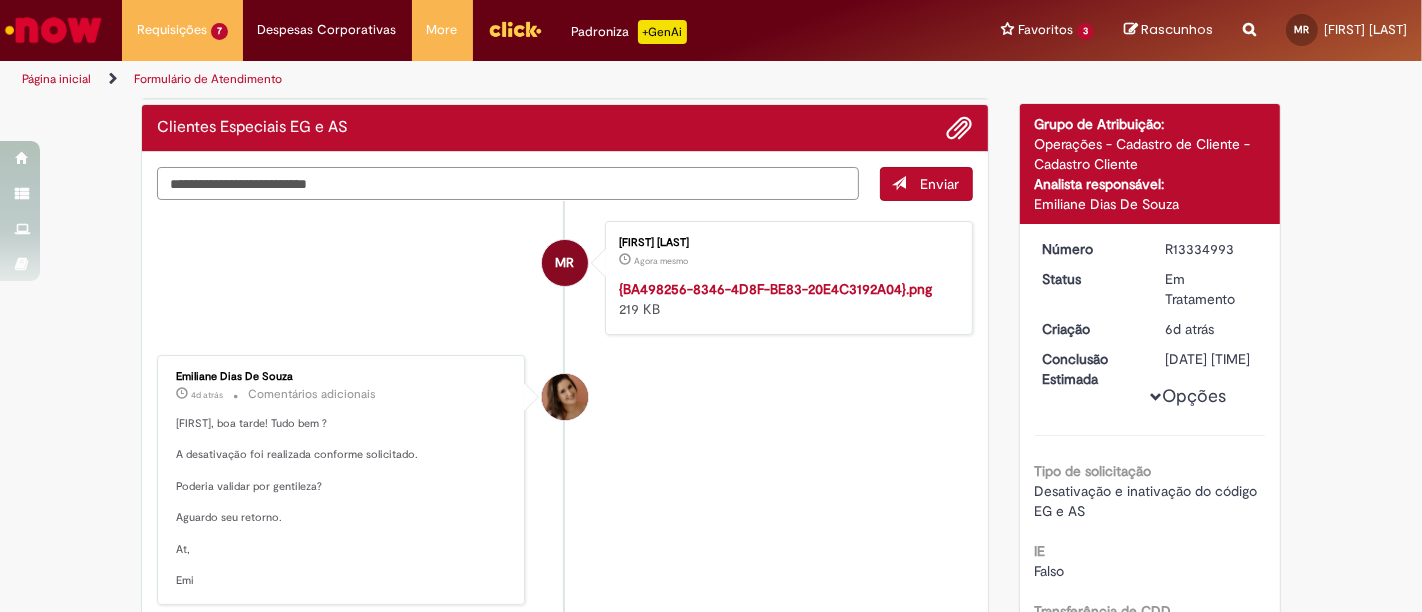 click at bounding box center (508, 183) 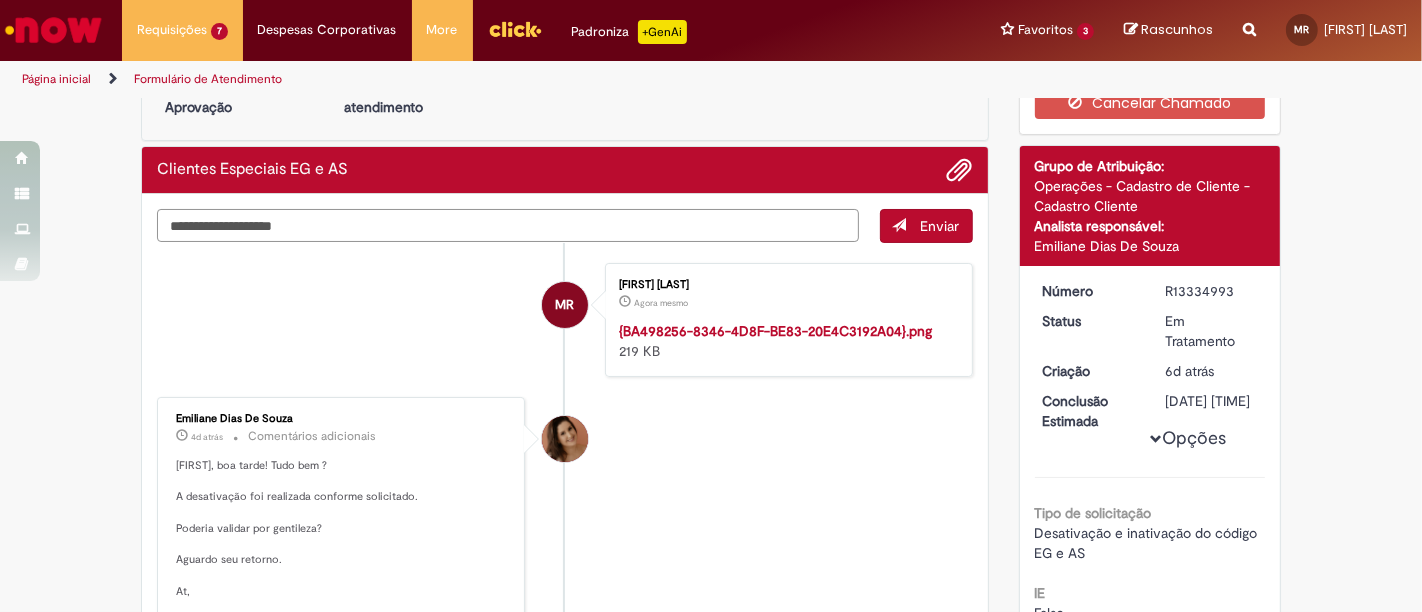 scroll, scrollTop: 0, scrollLeft: 0, axis: both 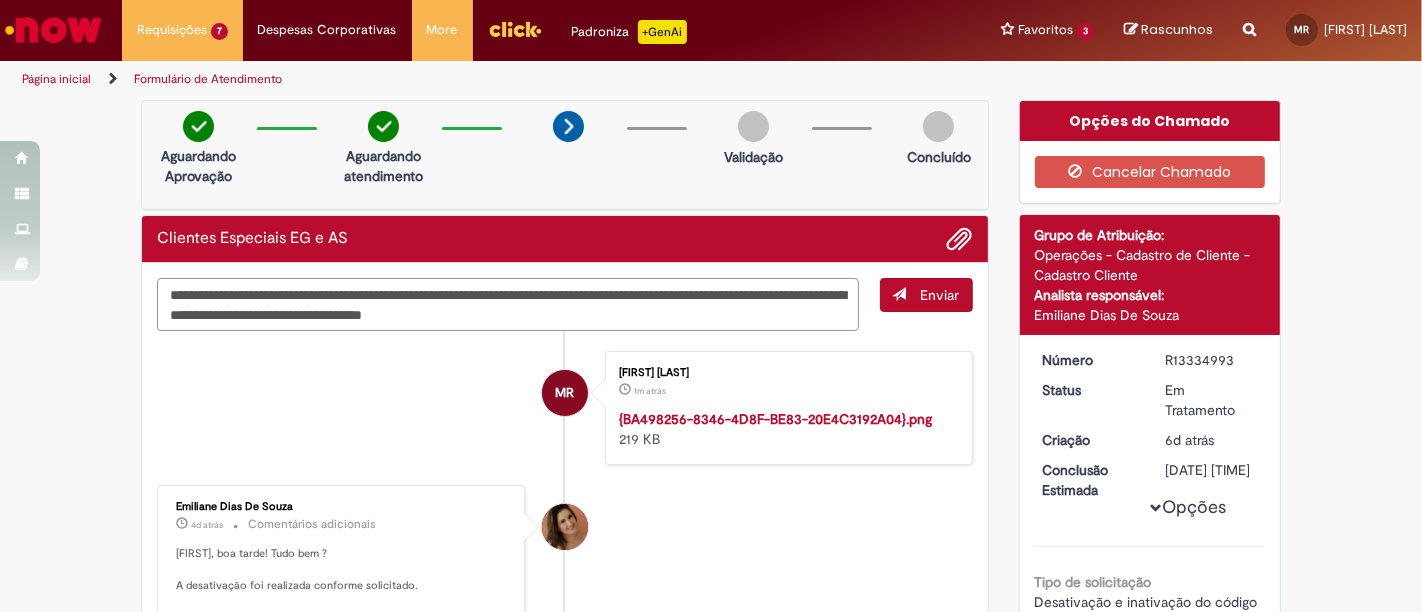 type on "**********" 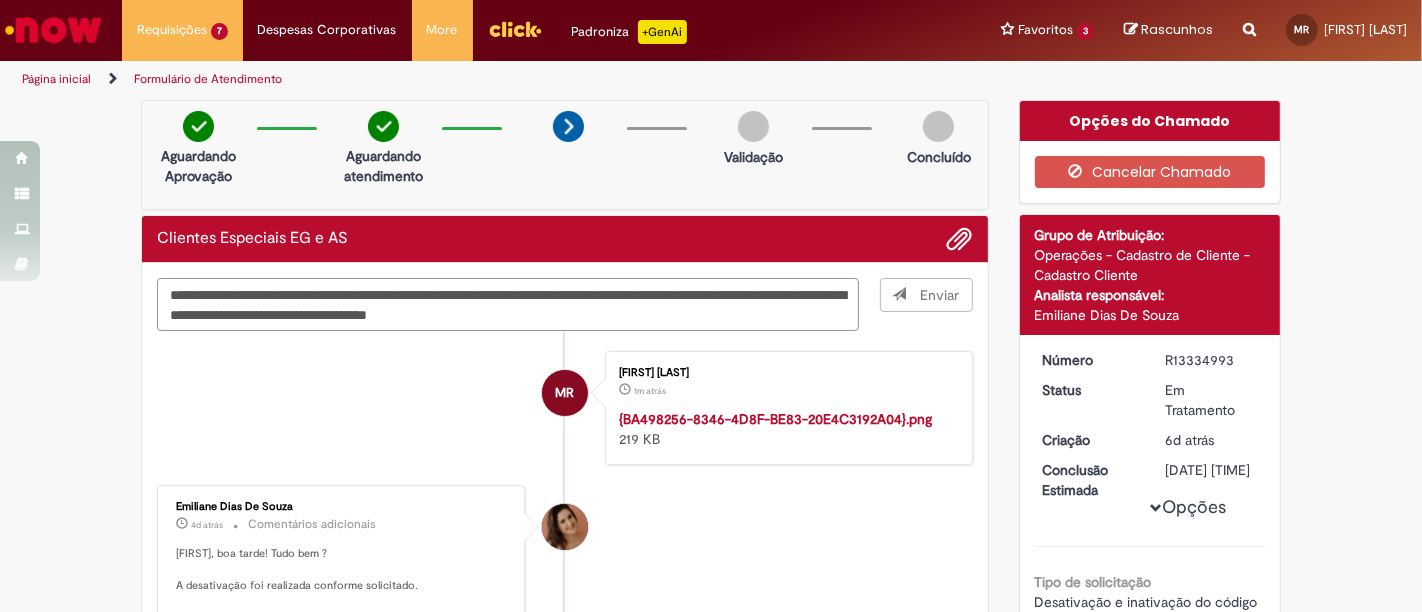 type 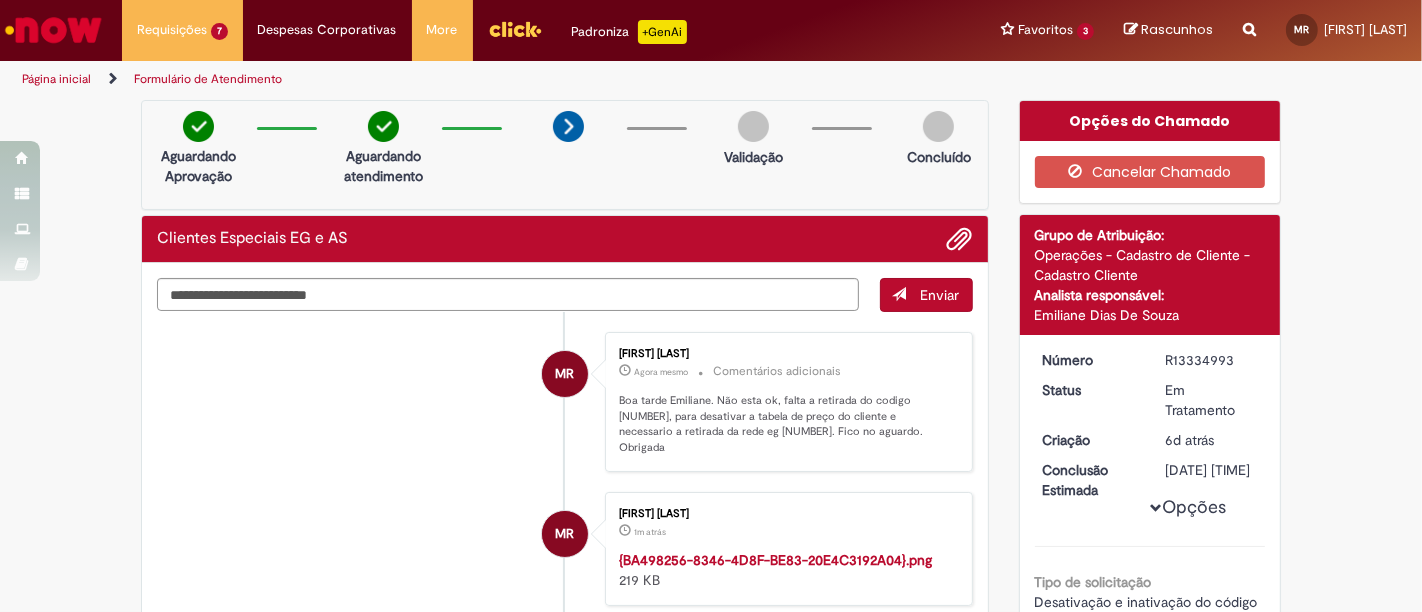 click on "Enviar" at bounding box center [926, 295] 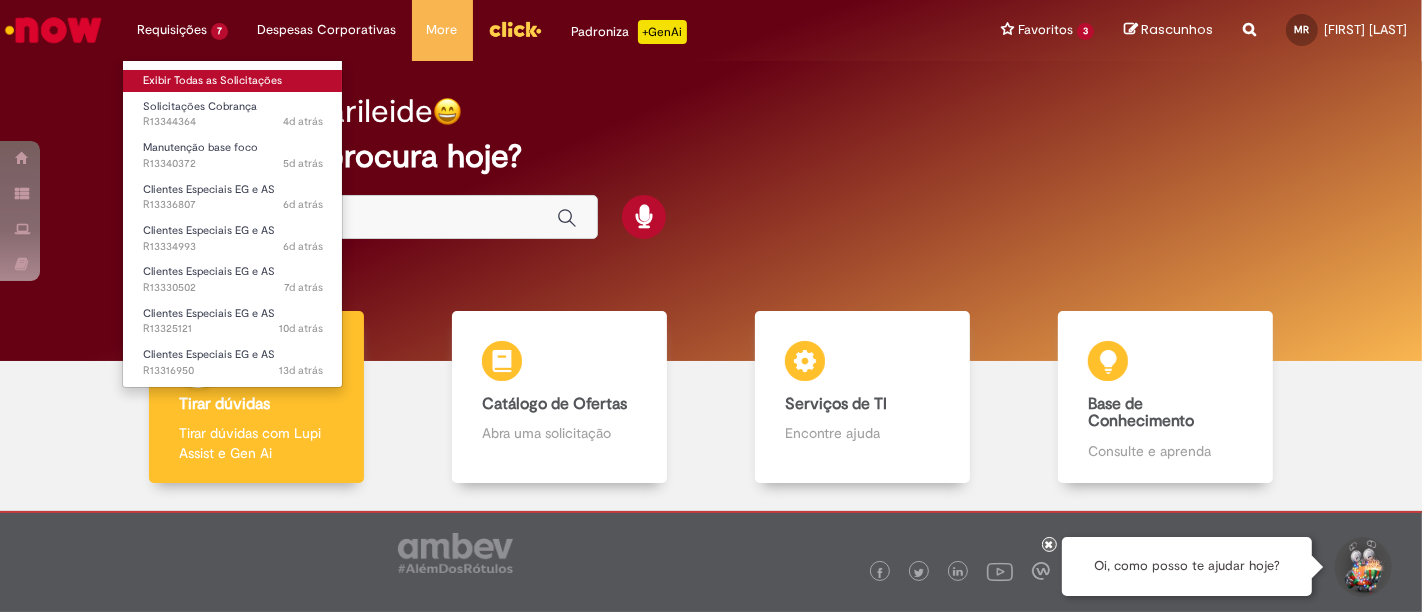 click on "Exibir Todas as Solicitações" at bounding box center (233, 81) 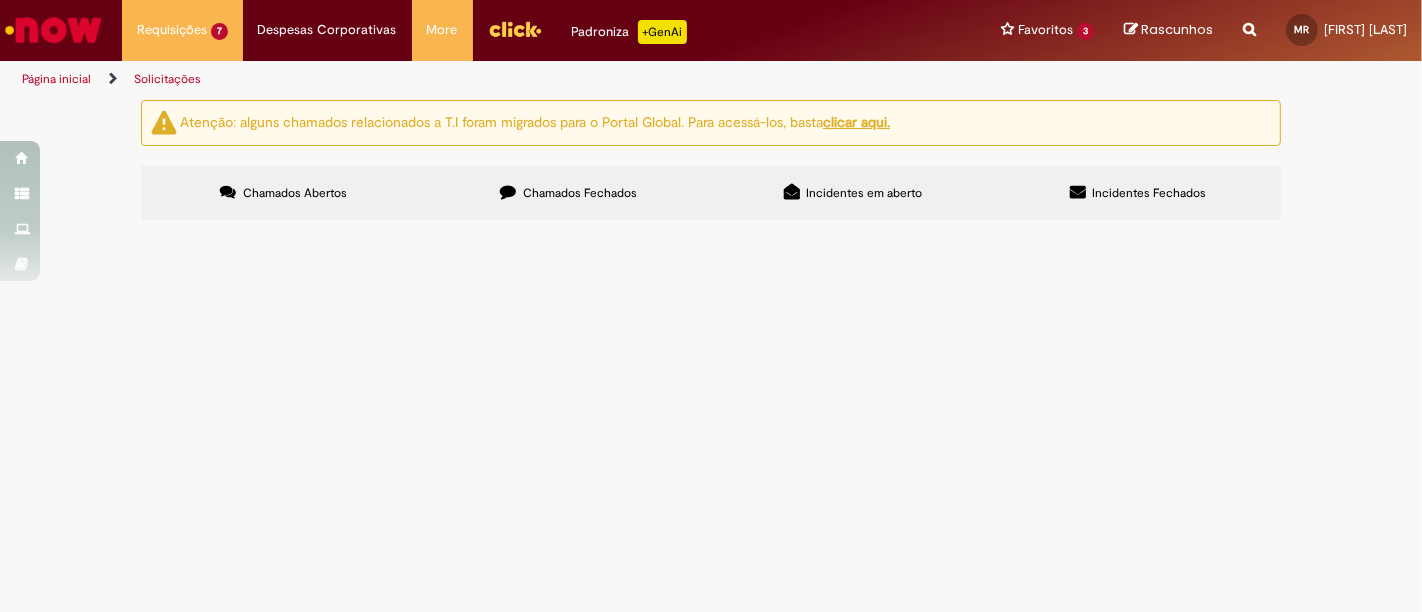 scroll, scrollTop: 170, scrollLeft: 0, axis: vertical 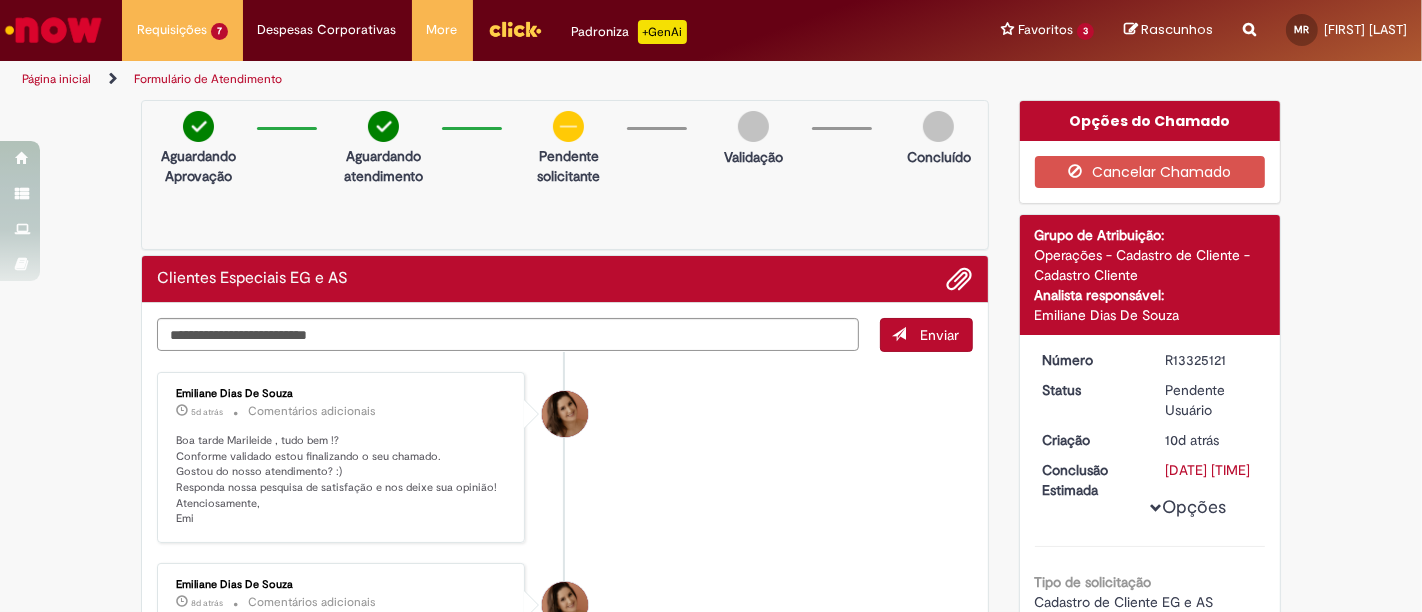 click on "Opções
Tipo de solicitação
Cadastro de Cliente EG e AS
Tipo de Cliente
Cliente Especial EG
IE
Falso
Transferência de CDD
Falso
Road Show
Falso
E-mail
Falso
Nome Fantasia
Falso
Endereço de entrega
Falso
Rede
Falso
Tipo Destinatário Tributação
Falso
Categoria
Falso
Desbloqueio de Cadastros (DTC)
Falso
Ind. Destinatário
Falso
Modelo de pagamento
Falso
Cobrar Tarifa Bancária
Falso
Tipo de Tributação
Falso" at bounding box center (1150, 1561) 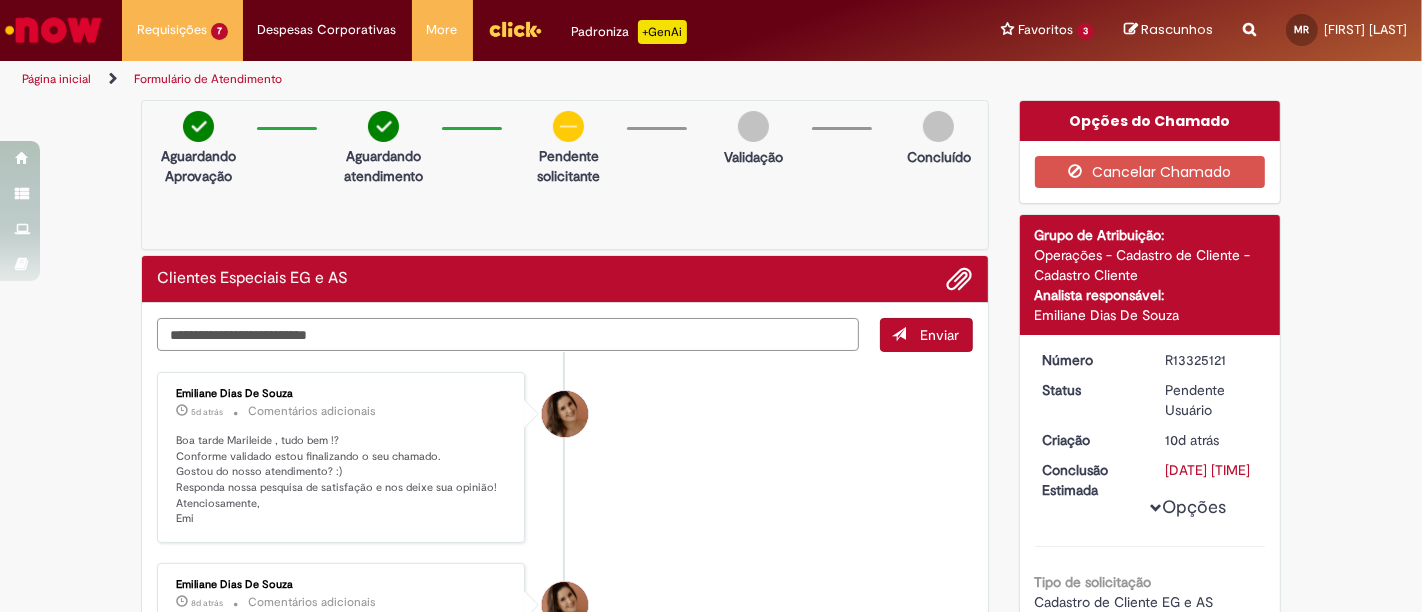 click at bounding box center (508, 334) 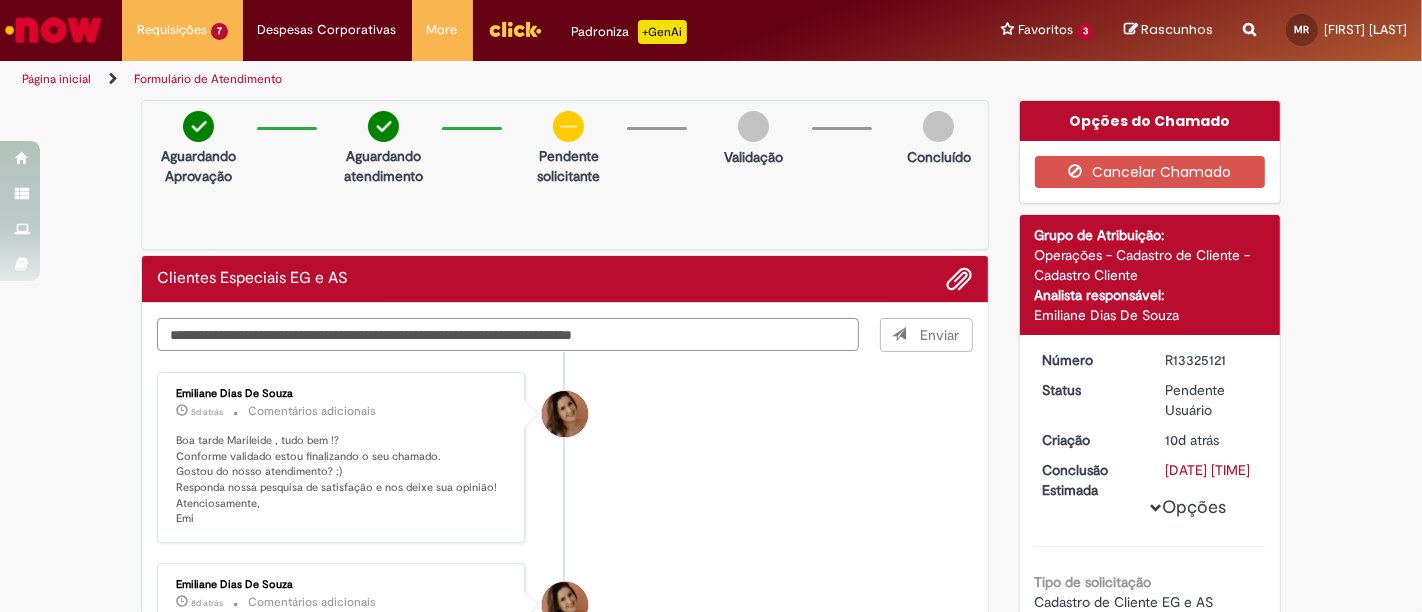 type on "**********" 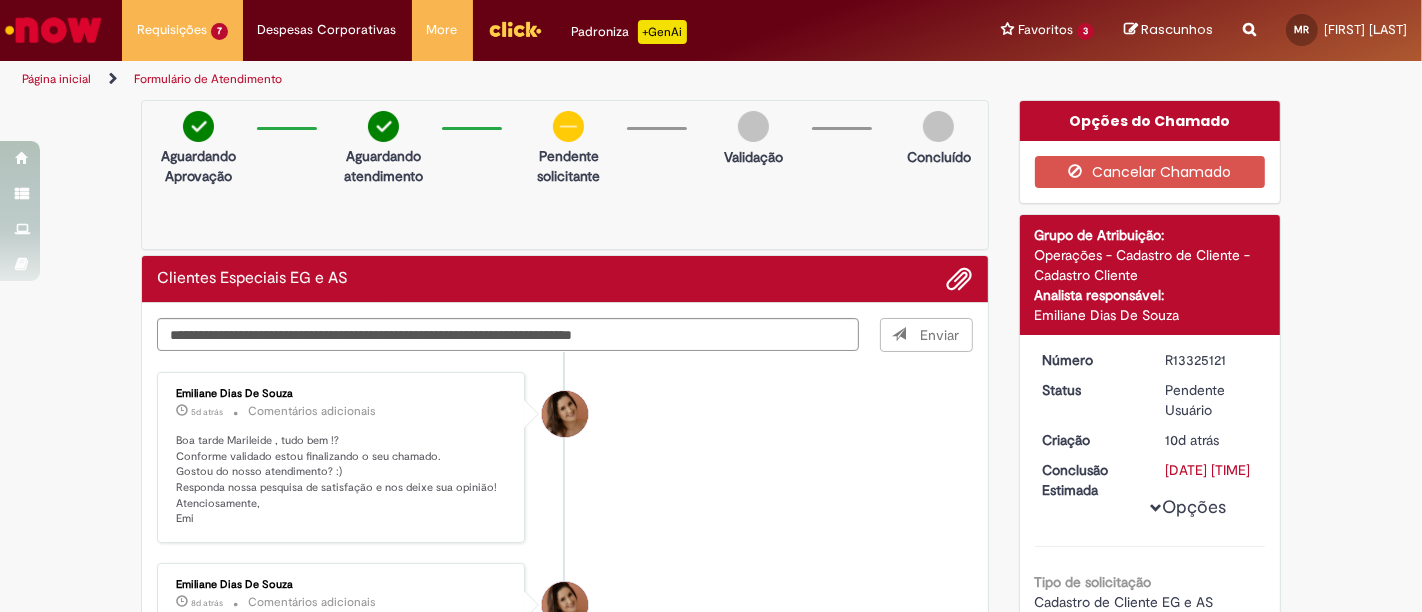 click on "Enviar" at bounding box center (927, 335) 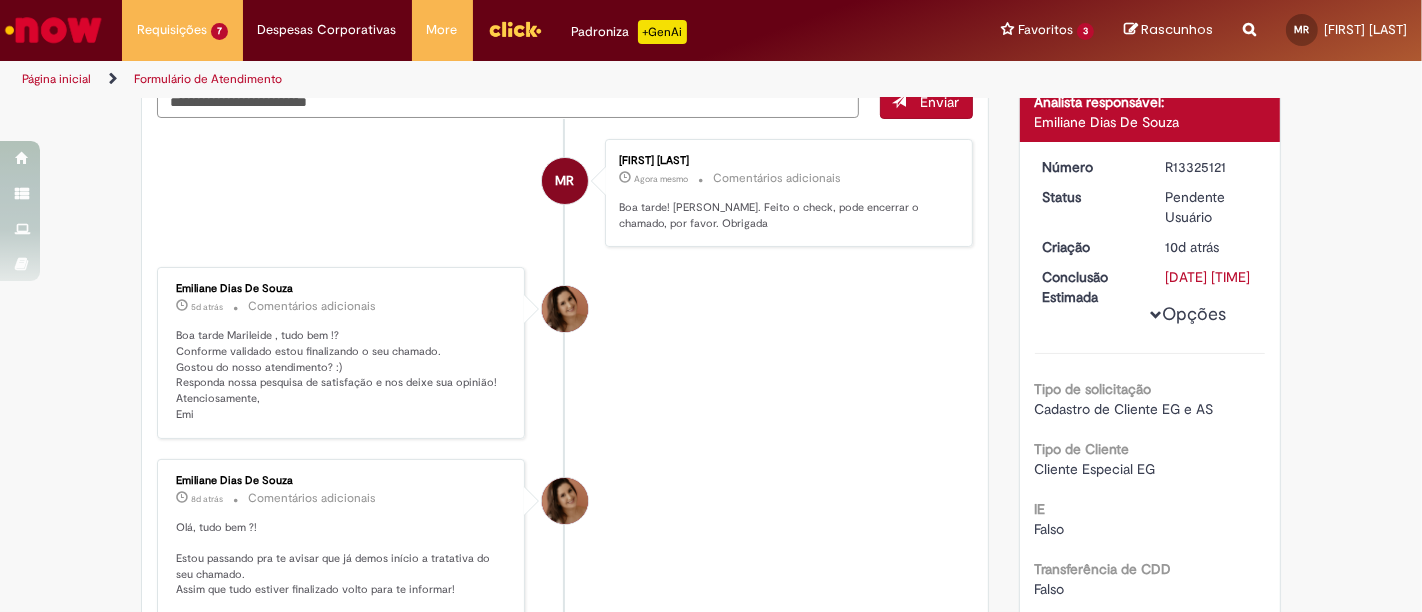 scroll, scrollTop: 333, scrollLeft: 0, axis: vertical 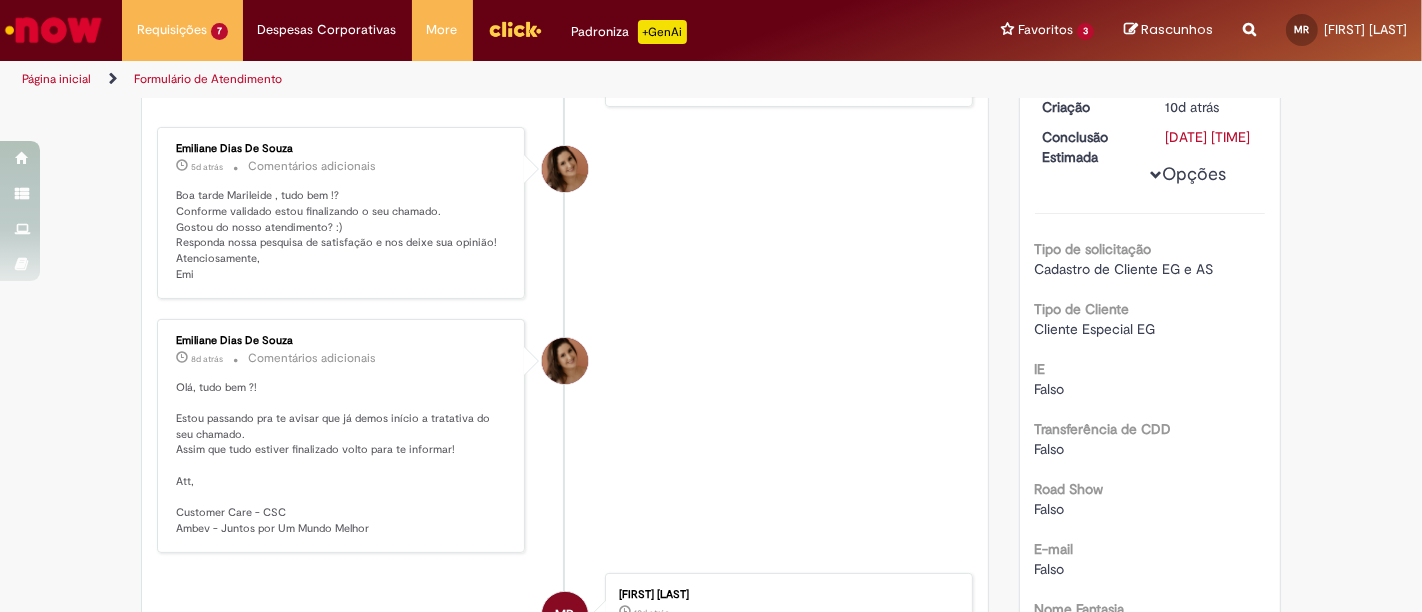click on "Página inicial" at bounding box center [56, 79] 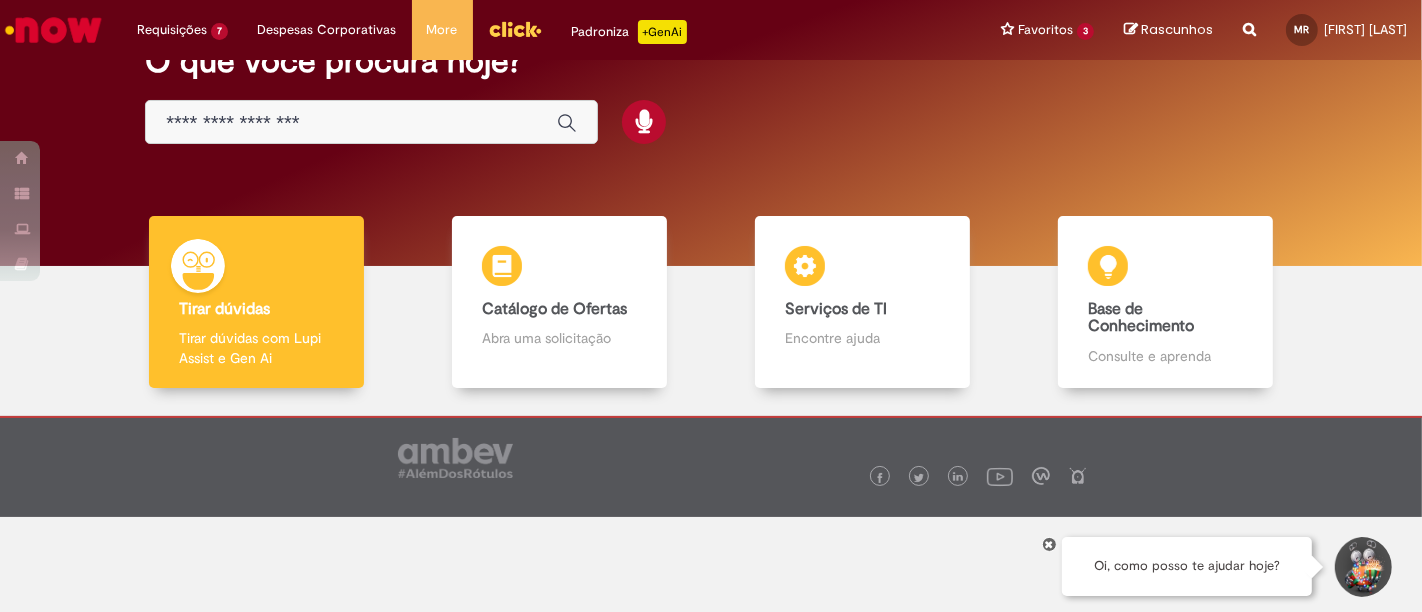 scroll, scrollTop: 0, scrollLeft: 0, axis: both 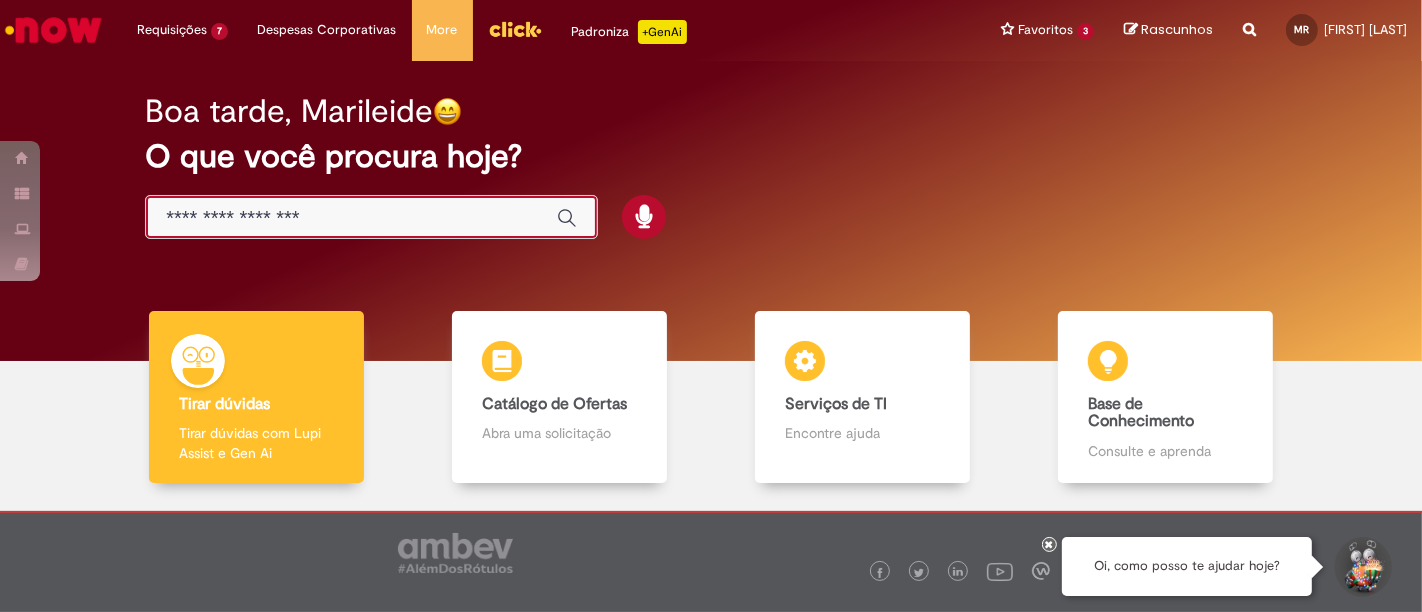 click at bounding box center [351, 218] 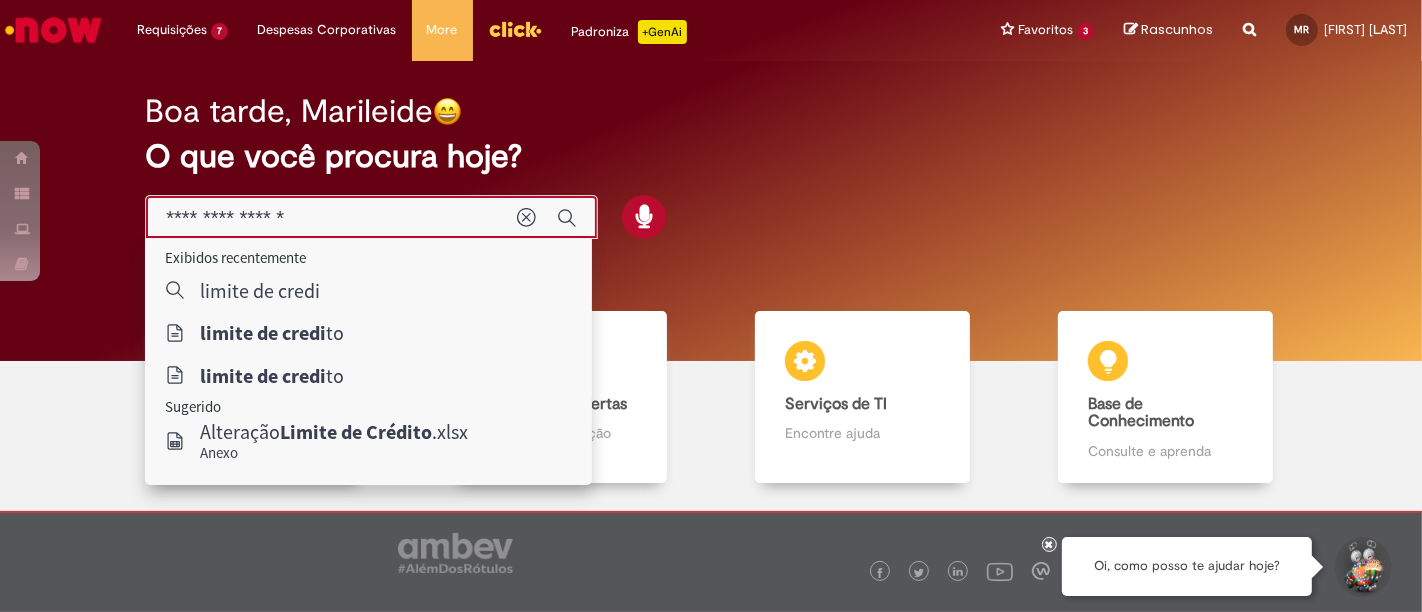 type on "**********" 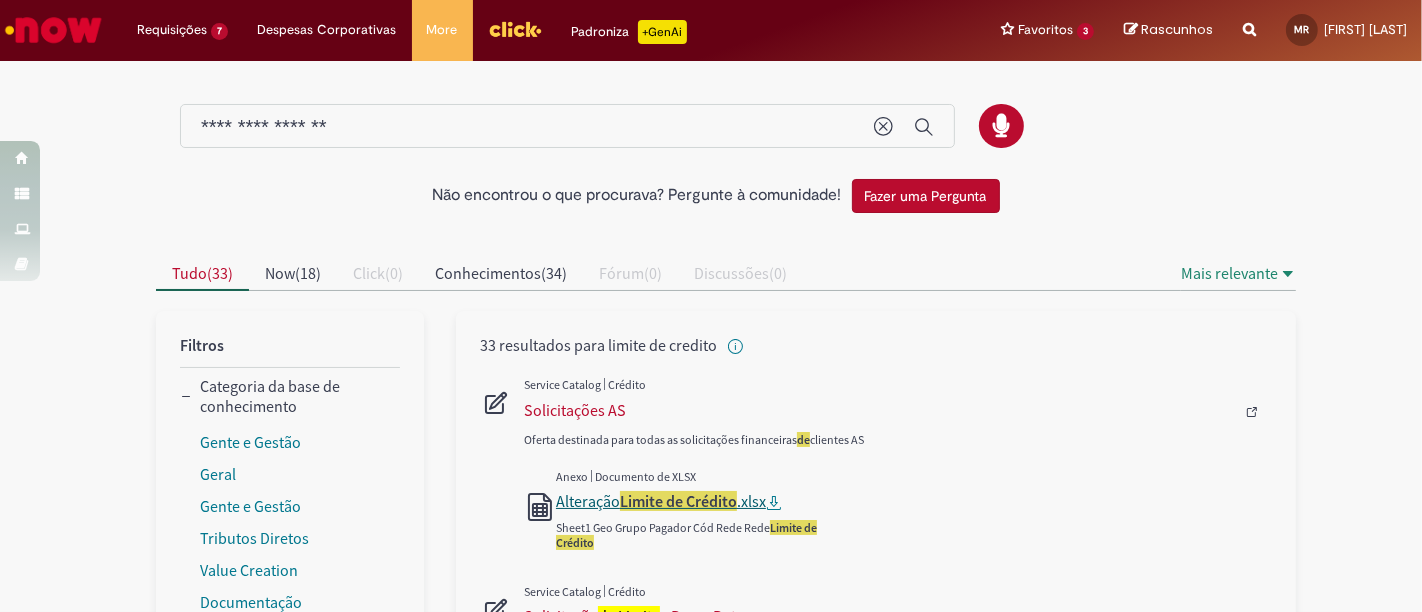 scroll, scrollTop: 333, scrollLeft: 0, axis: vertical 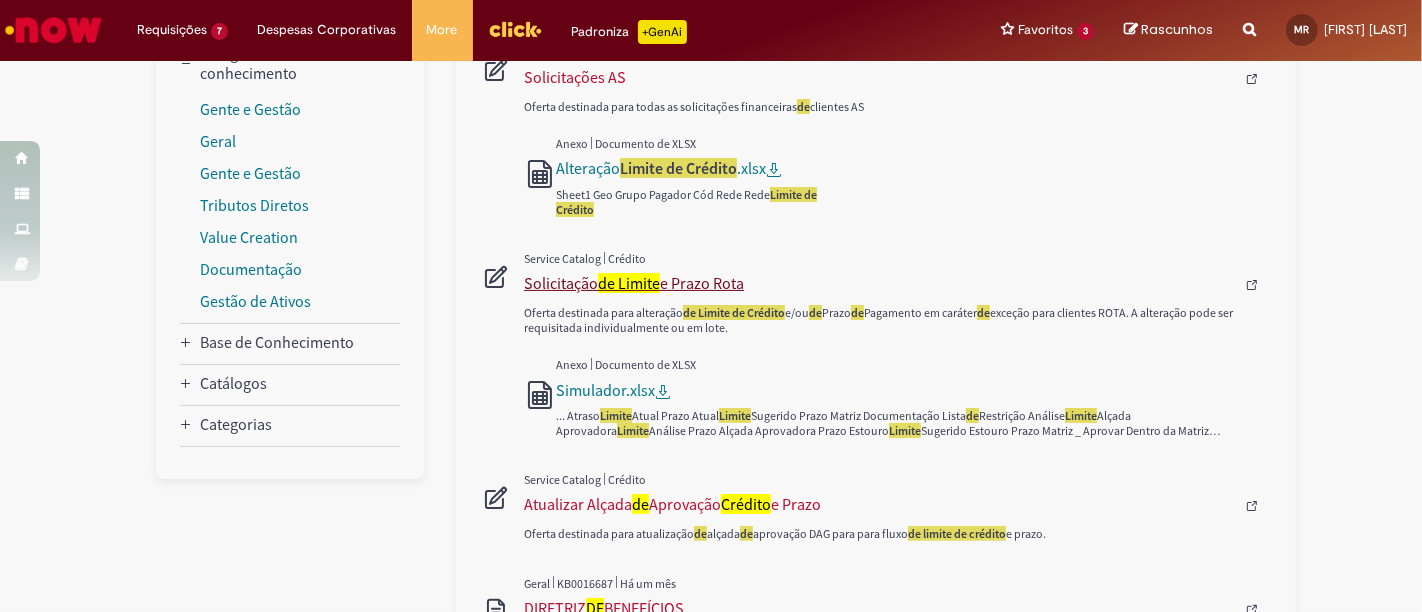 click on "de Limite" at bounding box center [629, 283] 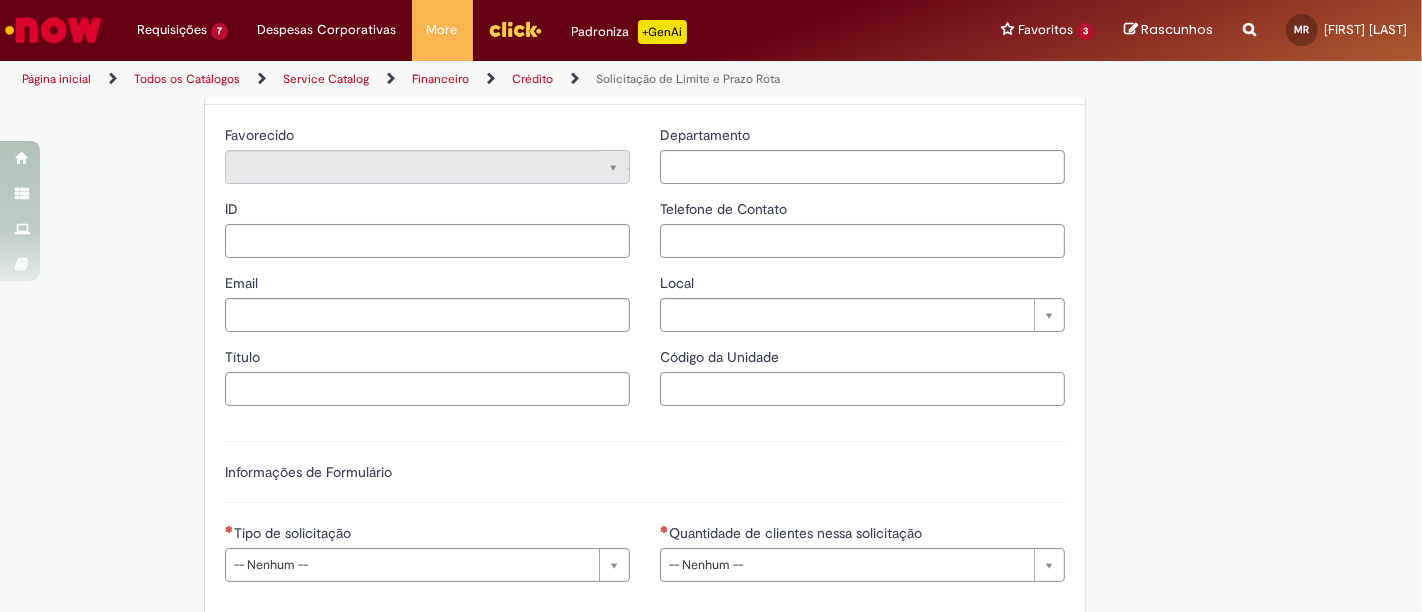 type on "********" 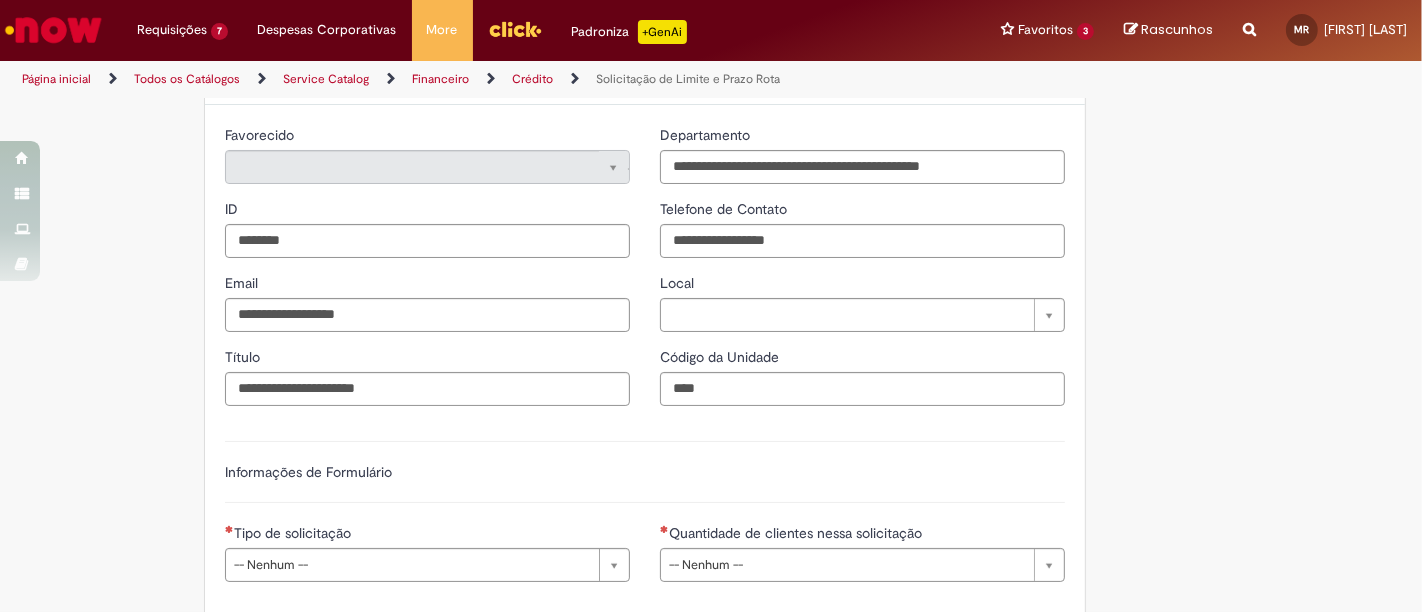 scroll, scrollTop: 0, scrollLeft: 0, axis: both 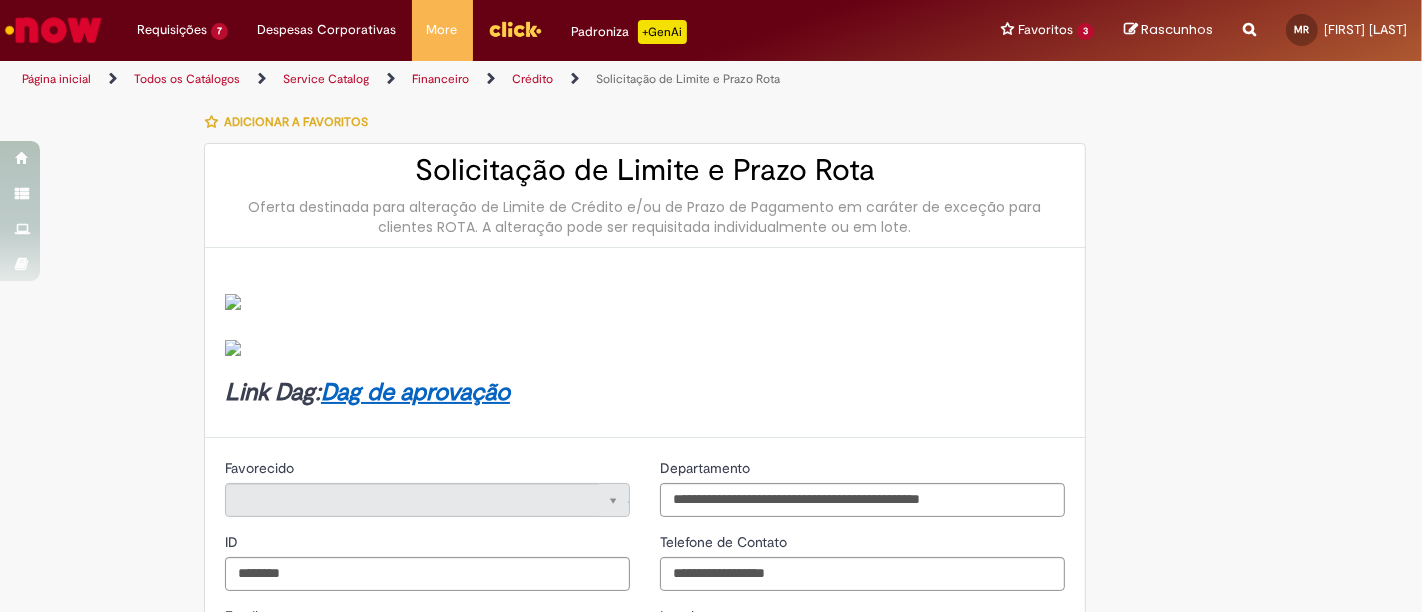 type on "**********" 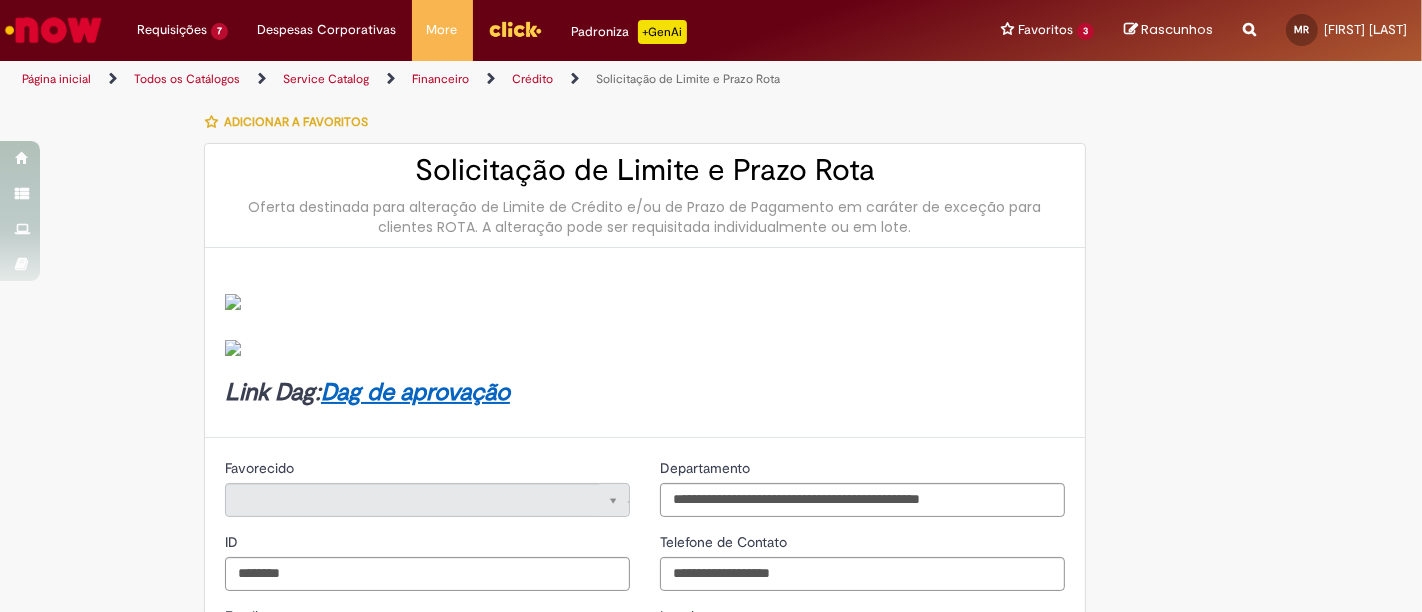 type on "*******" 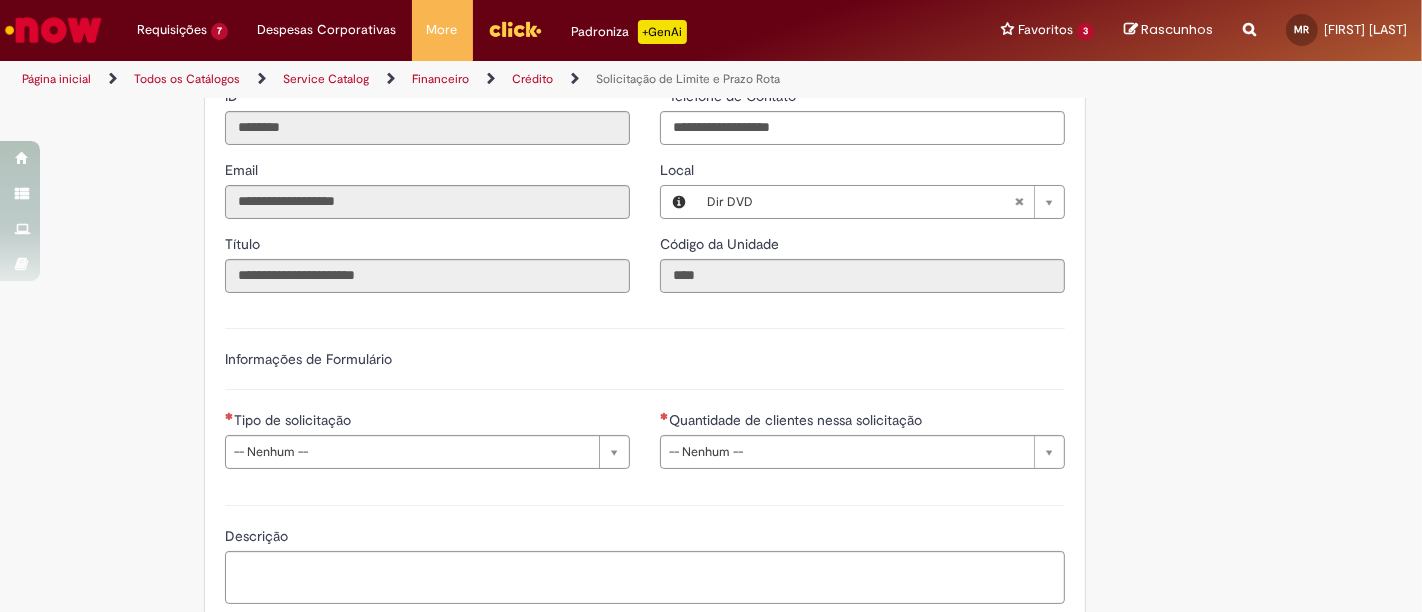scroll, scrollTop: 555, scrollLeft: 0, axis: vertical 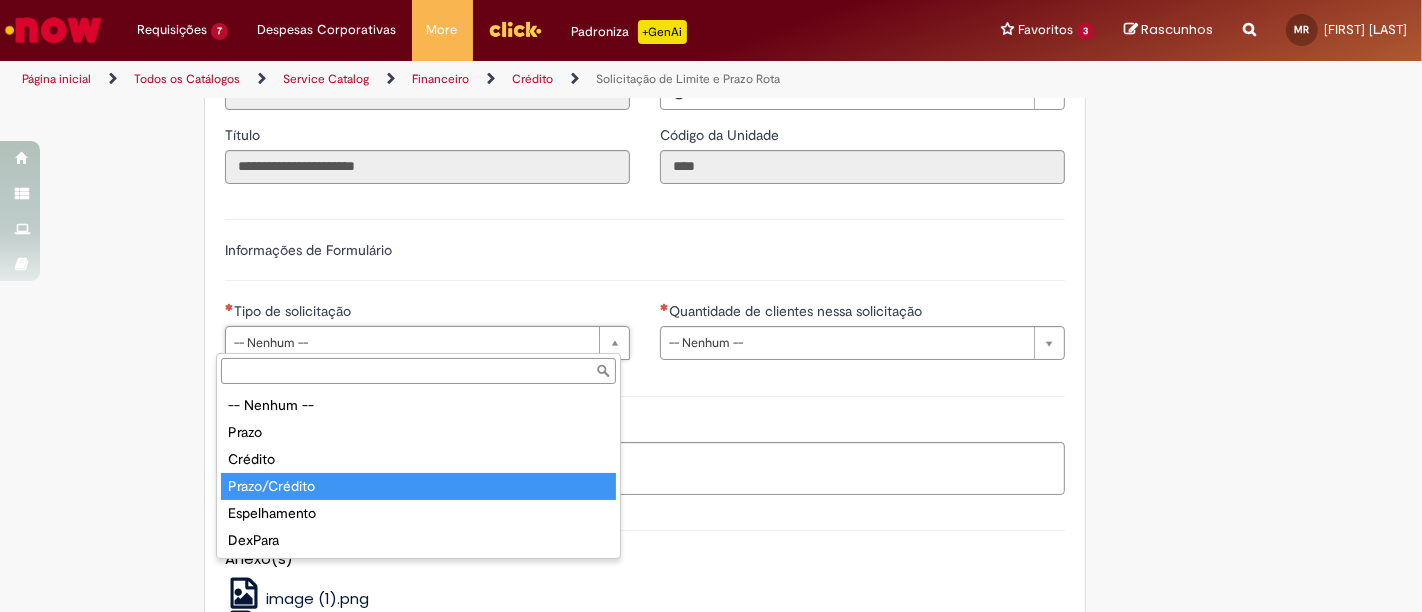 drag, startPoint x: 278, startPoint y: 486, endPoint x: 374, endPoint y: 448, distance: 103.24728 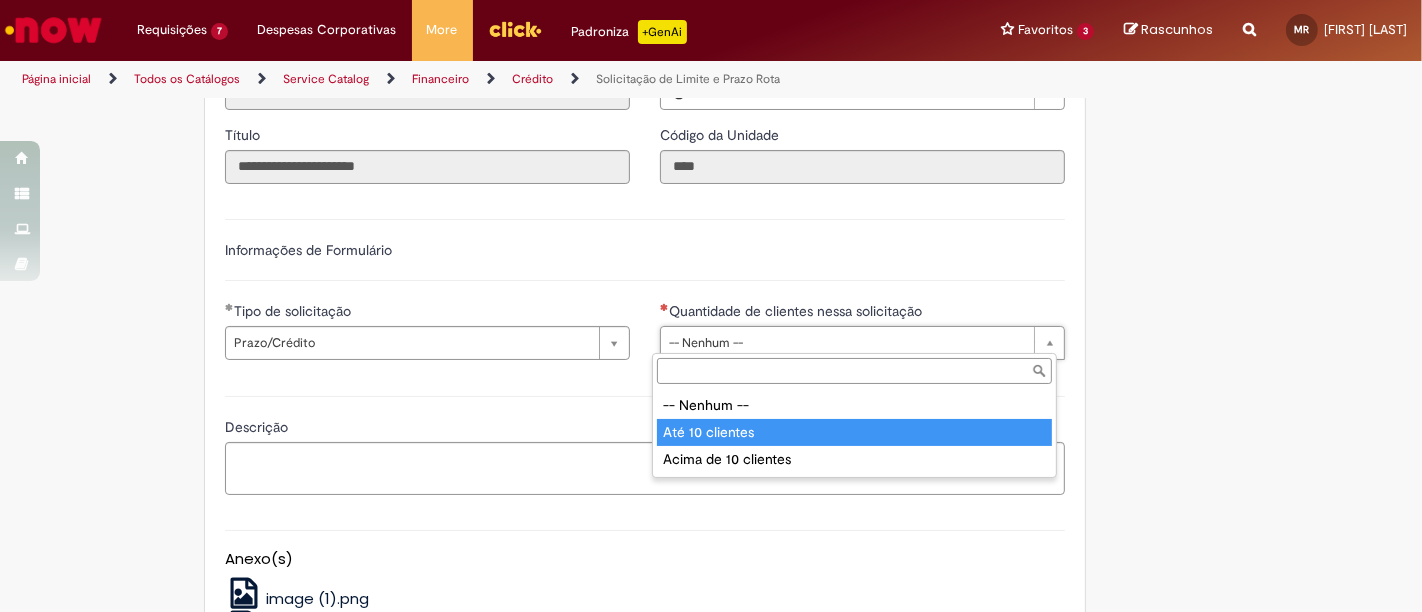 type on "**********" 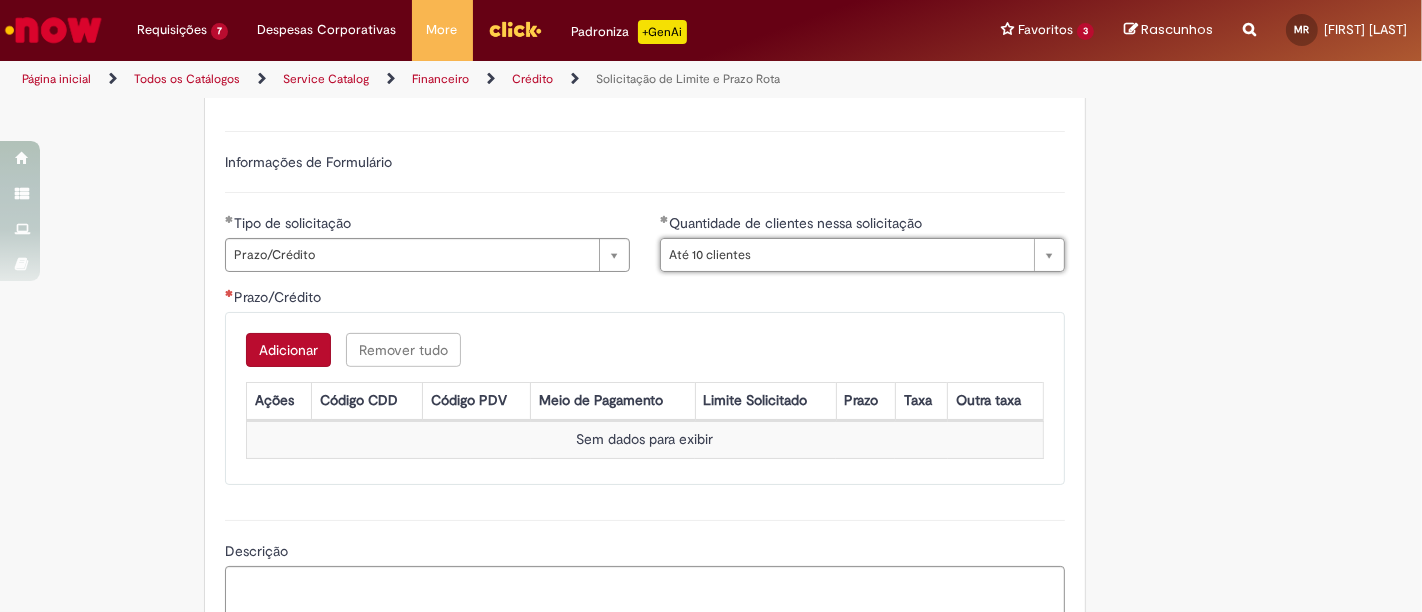 scroll, scrollTop: 777, scrollLeft: 0, axis: vertical 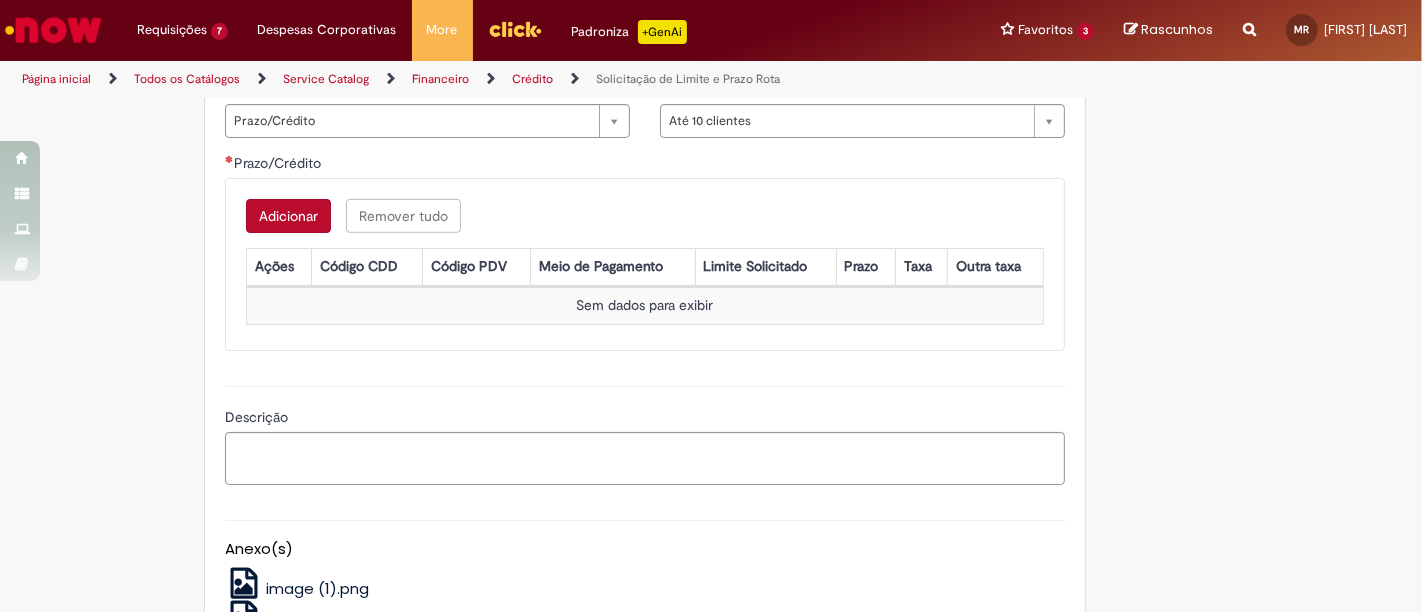 click on "Adicionar" at bounding box center (288, 216) 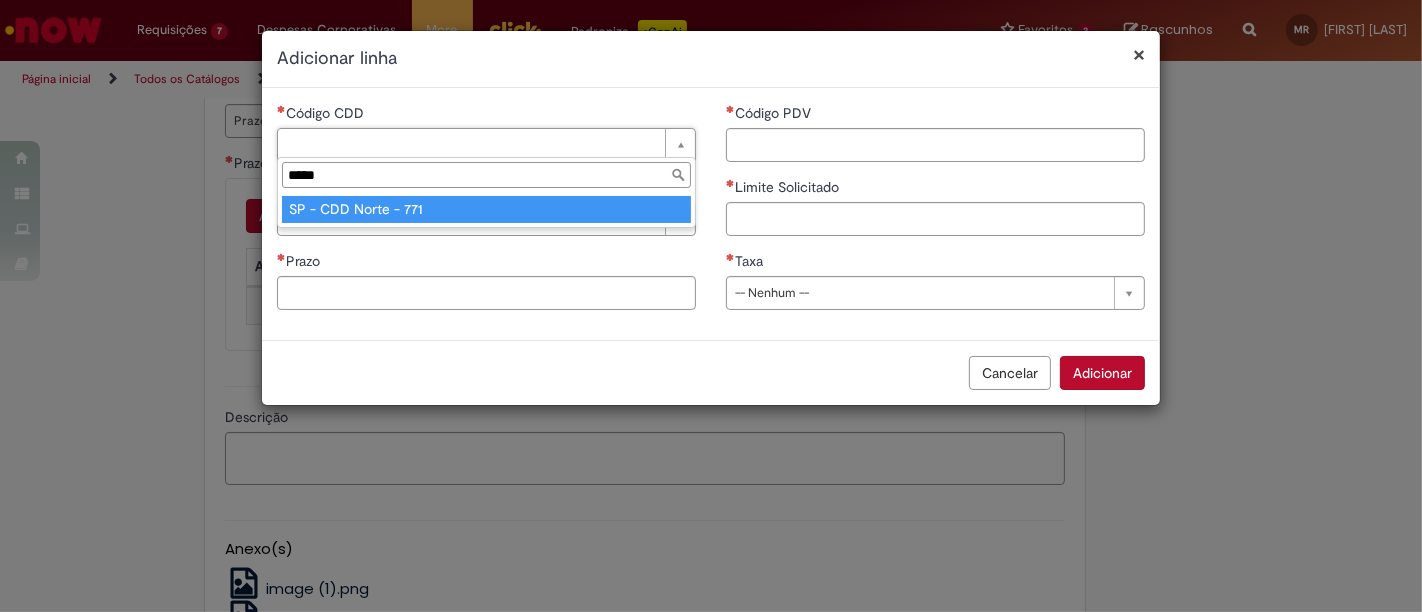 type on "*****" 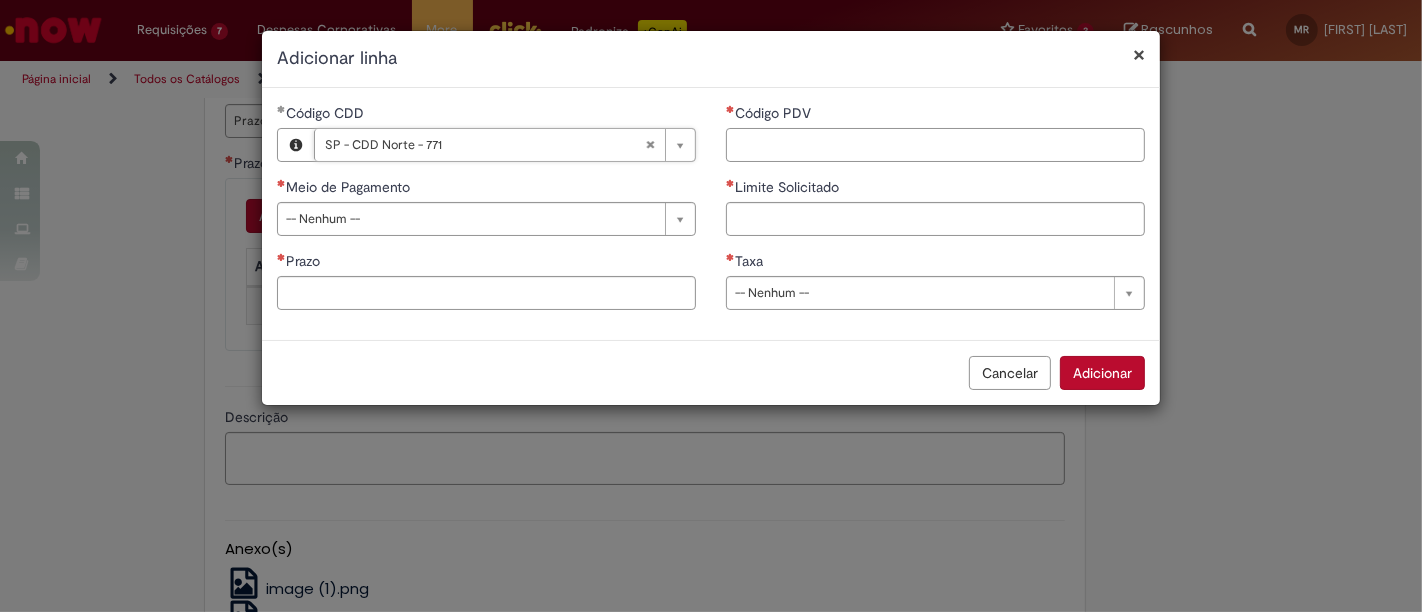 click on "Código PDV" at bounding box center [935, 145] 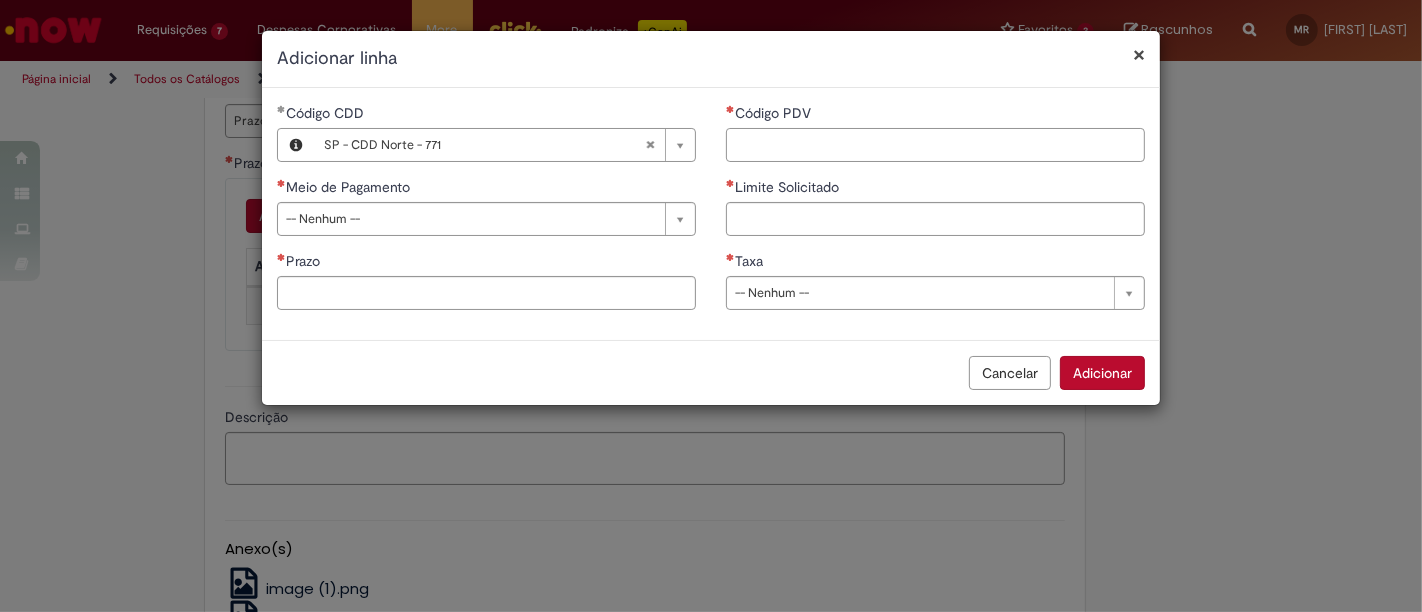 paste on "*****" 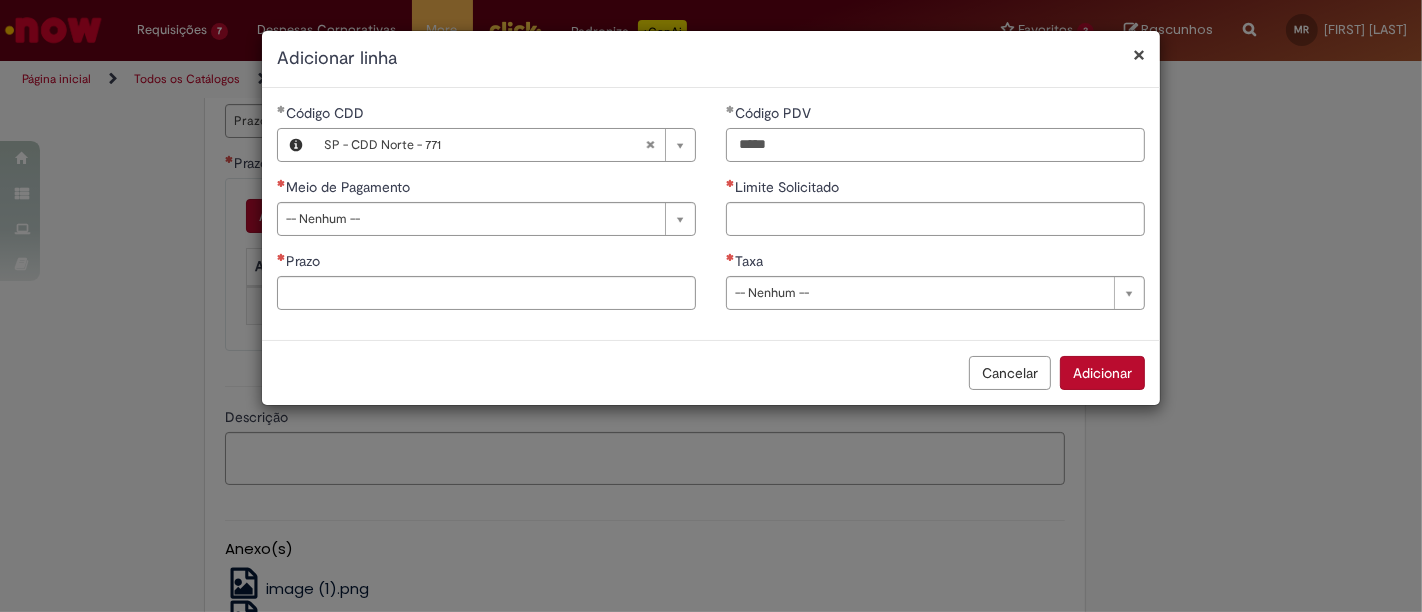 type on "*****" 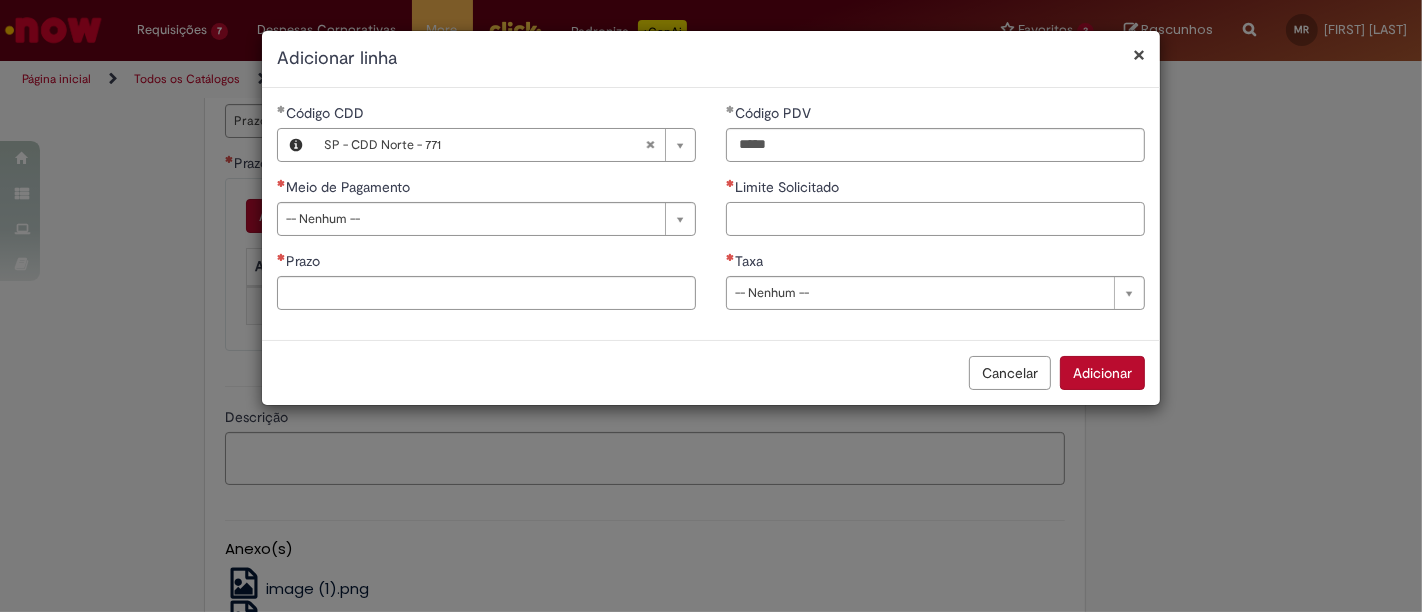 click on "Limite Solicitado" at bounding box center [935, 219] 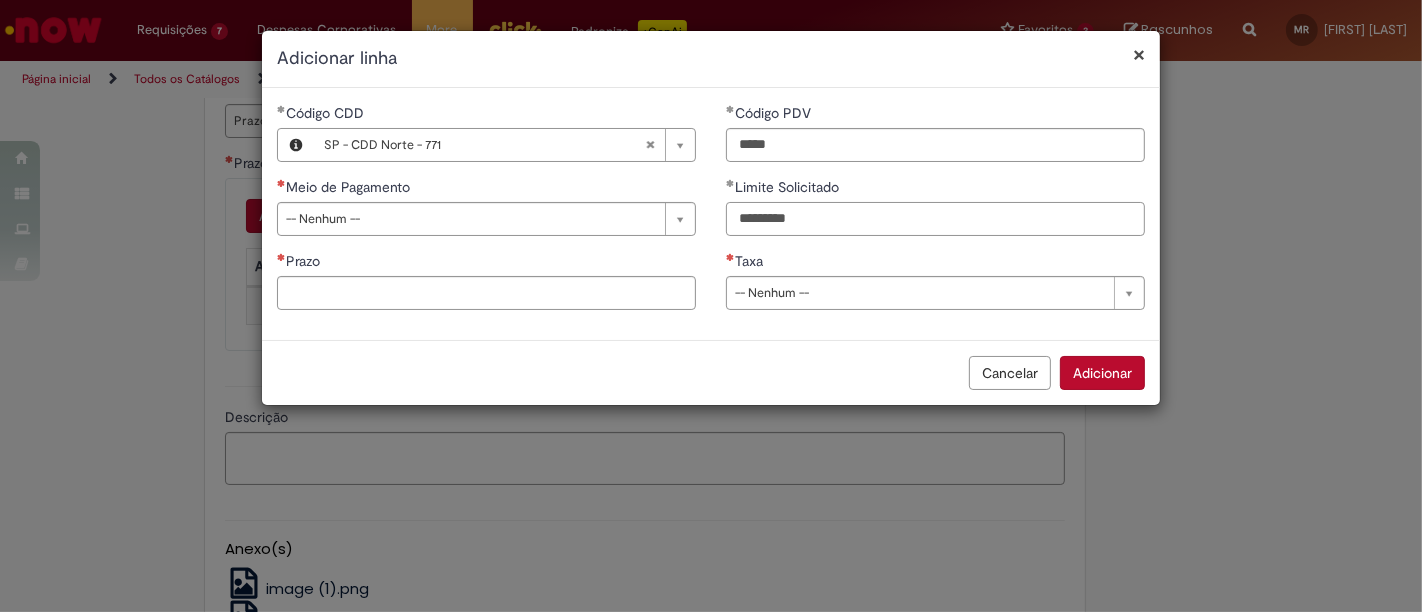 type on "*********" 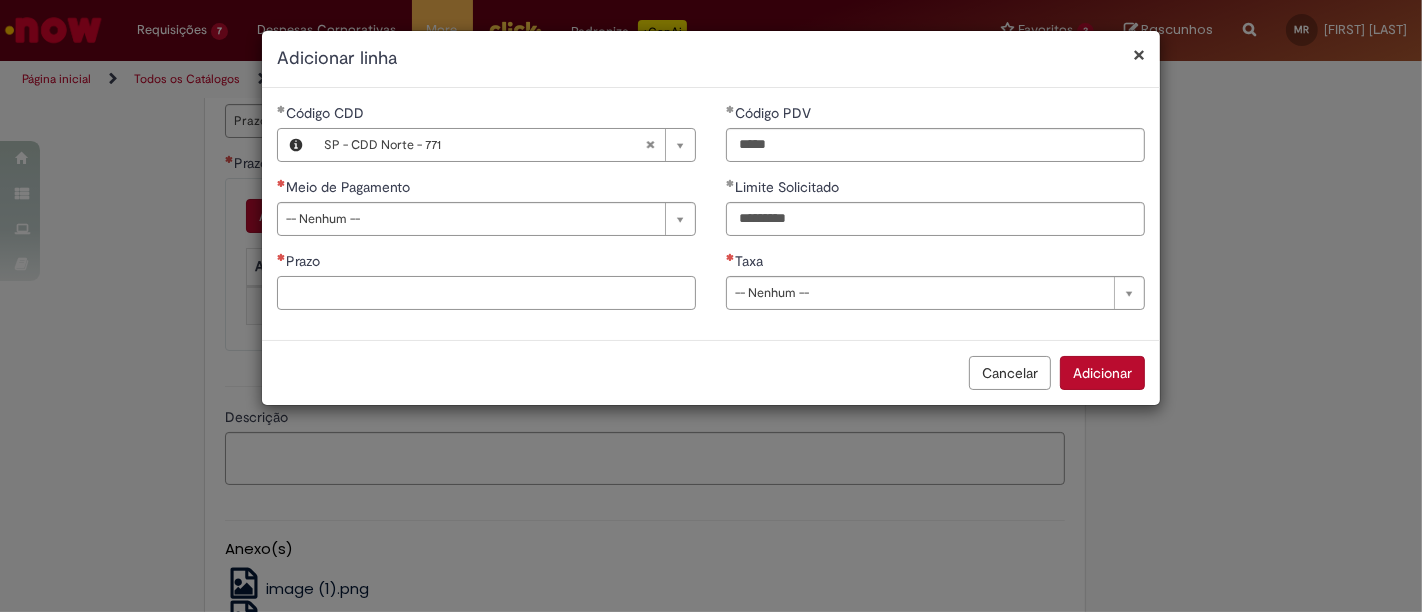 click on "Prazo" at bounding box center (486, 293) 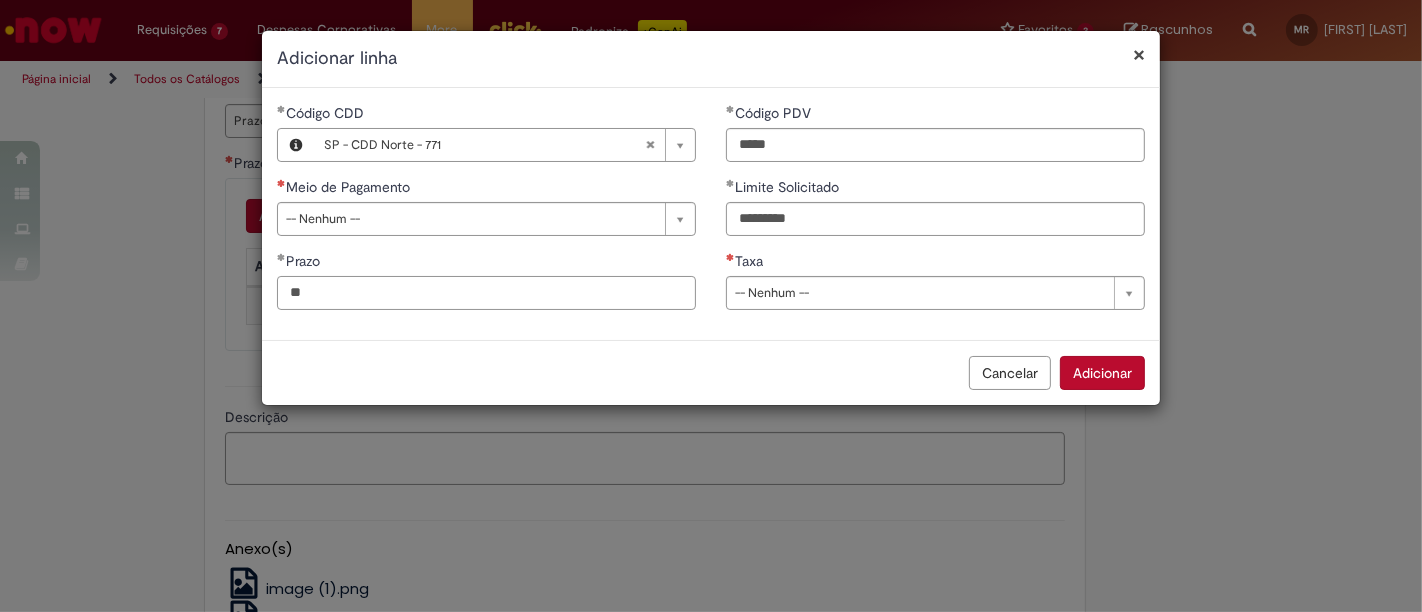 type on "**" 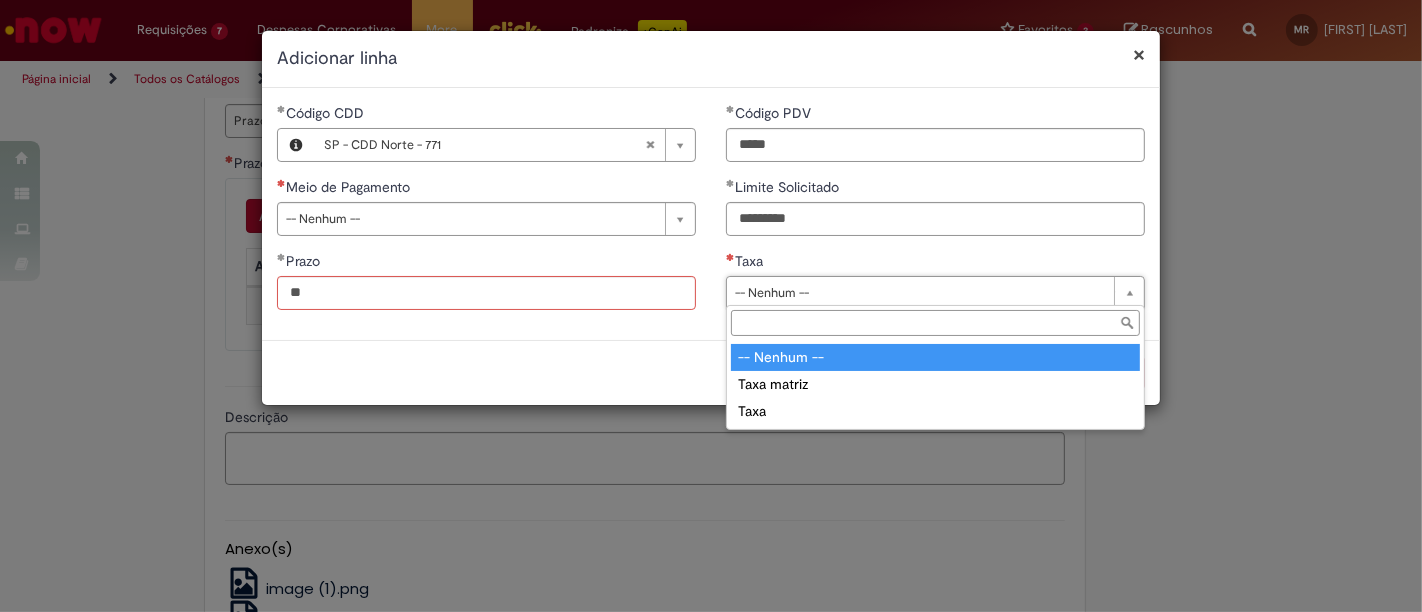 drag, startPoint x: 827, startPoint y: 284, endPoint x: 945, endPoint y: 277, distance: 118.20744 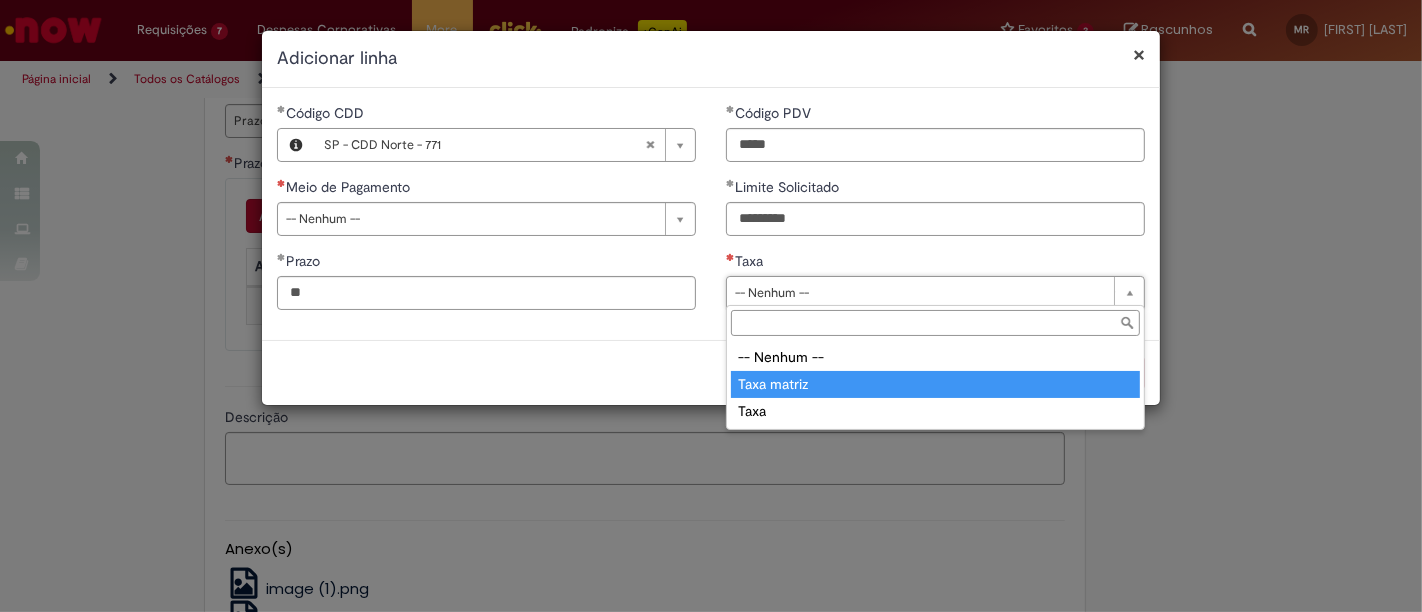 type on "**********" 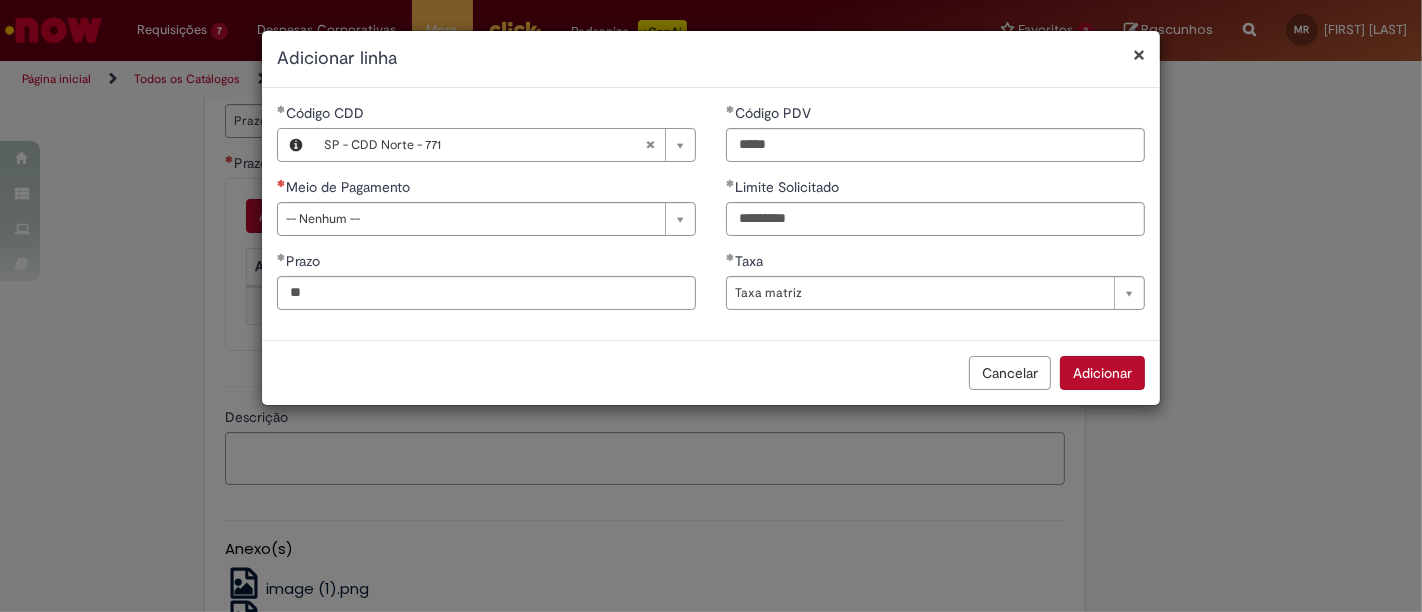 click on "Adicionar" at bounding box center (1102, 373) 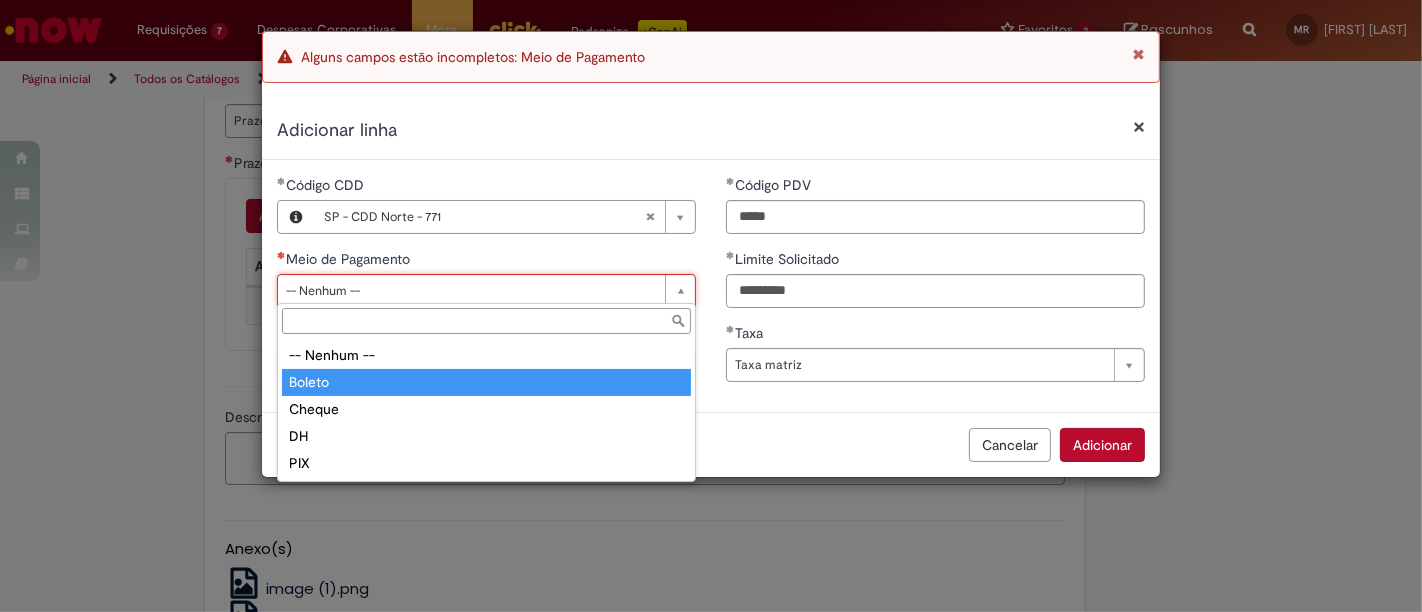 type on "******" 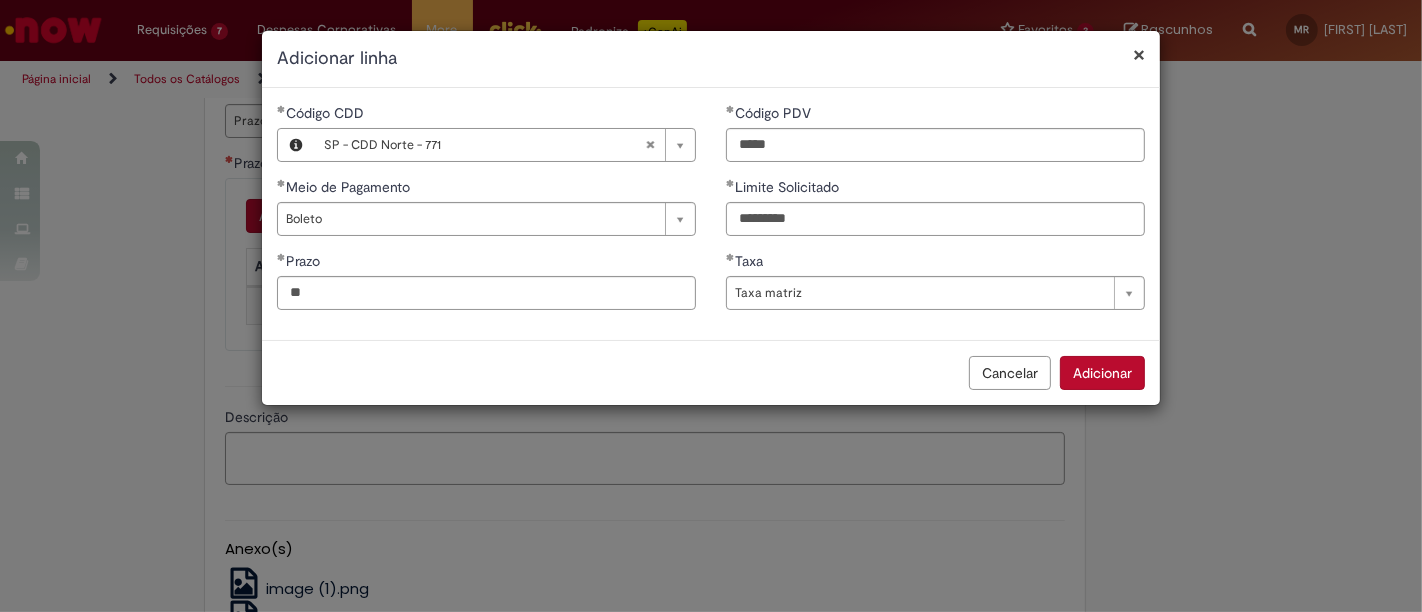 click on "Adicionar" at bounding box center (1102, 373) 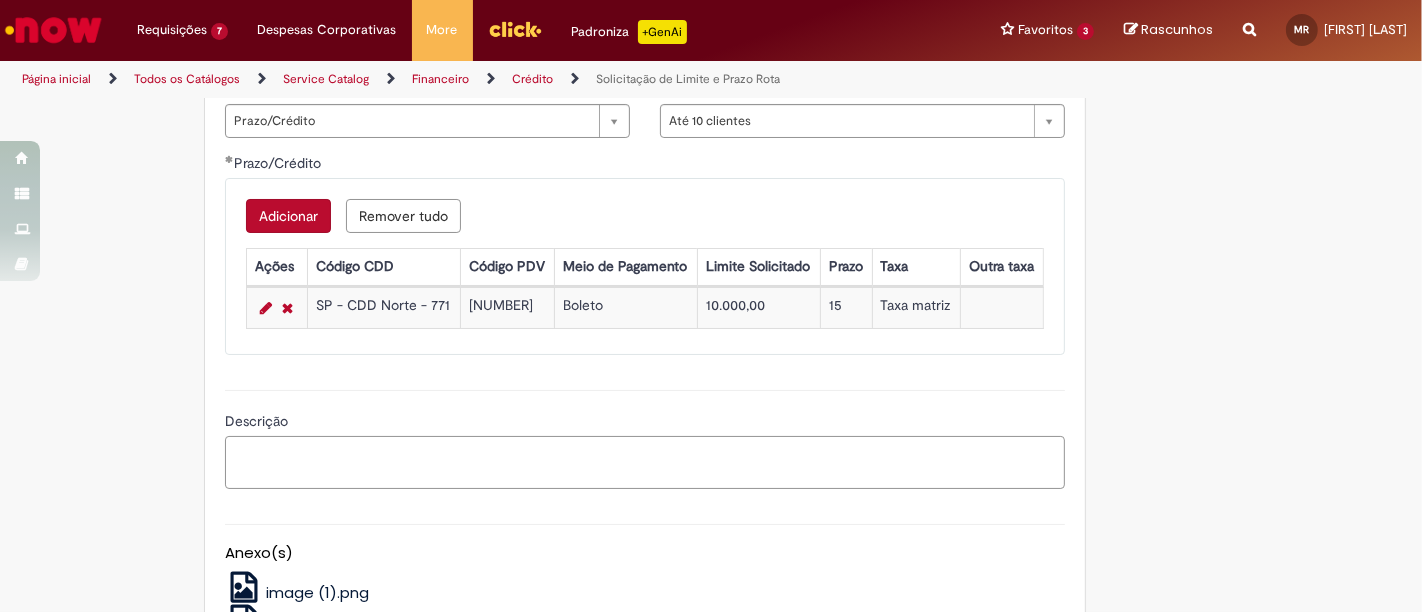 click on "Descrição" at bounding box center (645, 462) 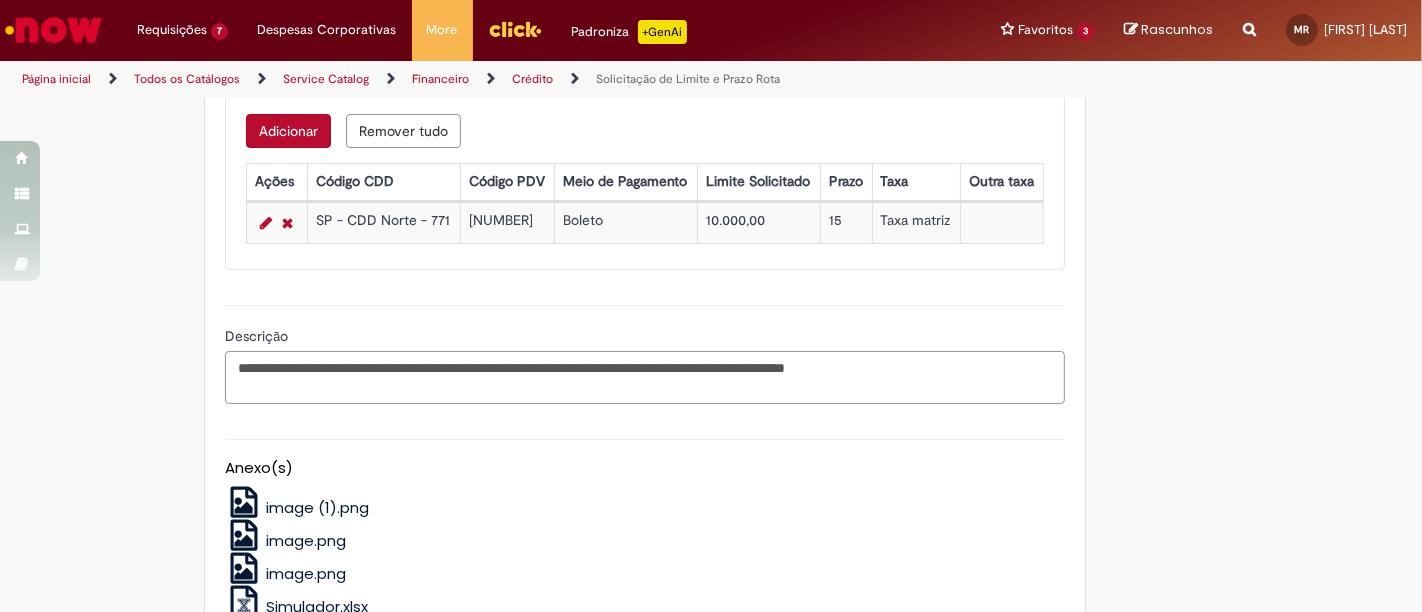 scroll, scrollTop: 1000, scrollLeft: 0, axis: vertical 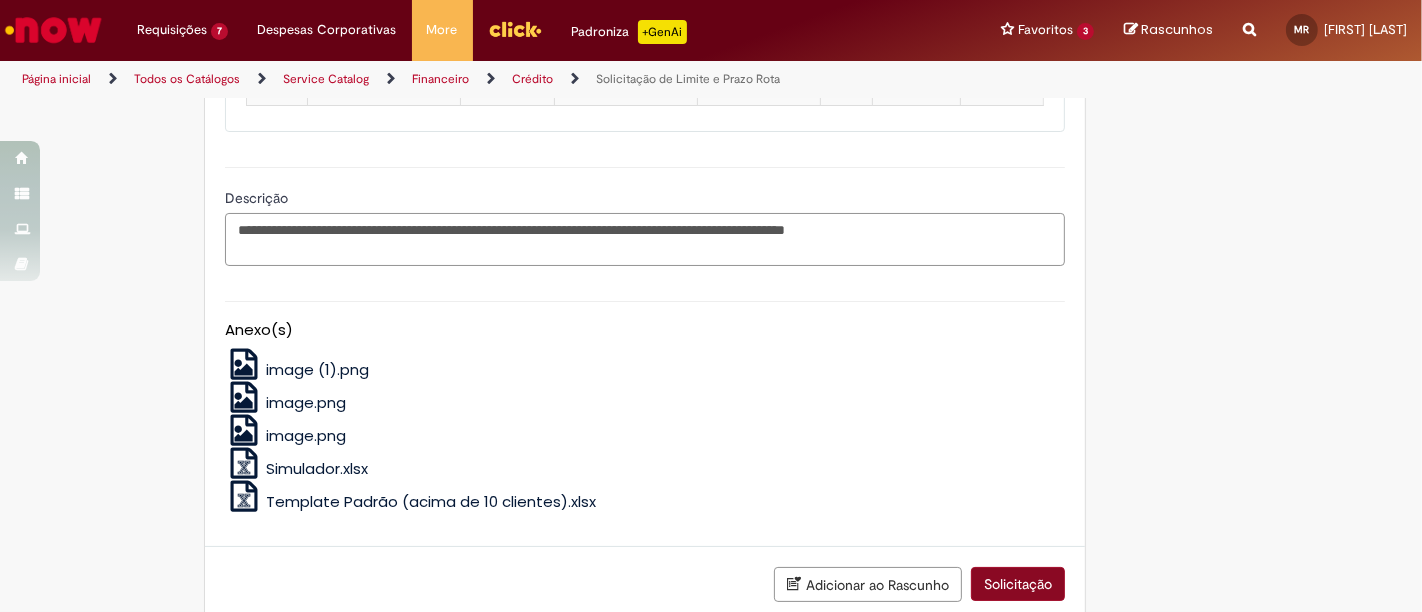 type on "**********" 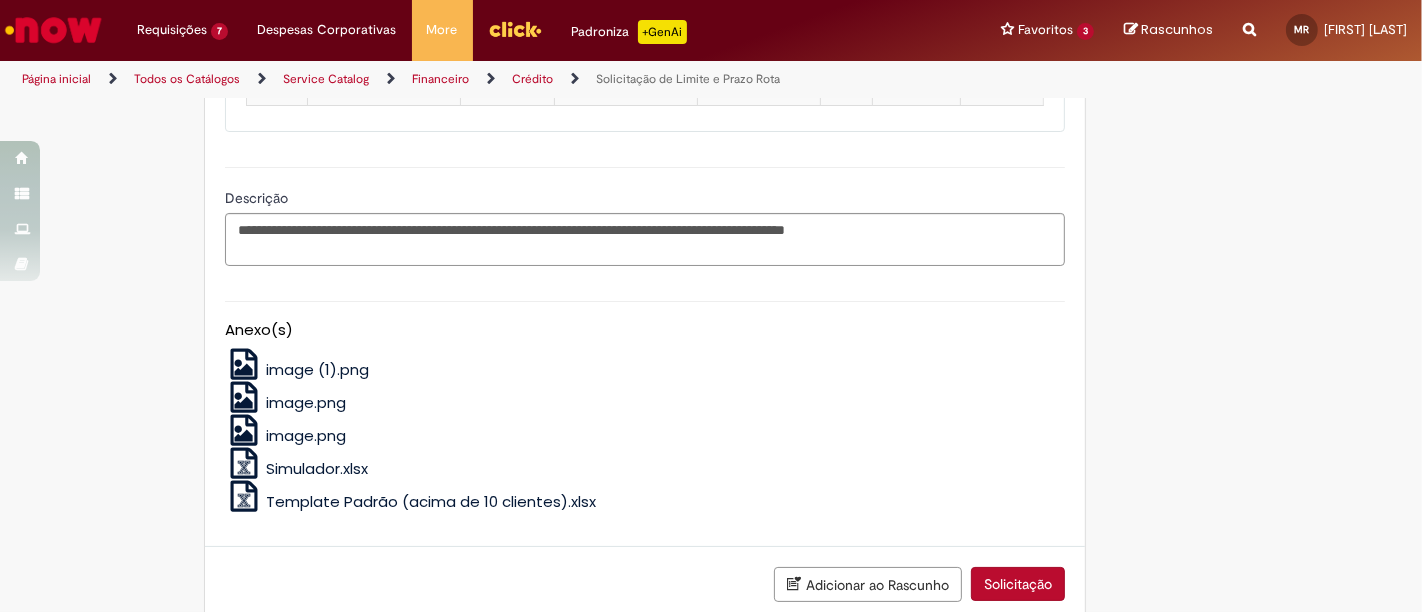 click on "Solicitação" at bounding box center (1018, 584) 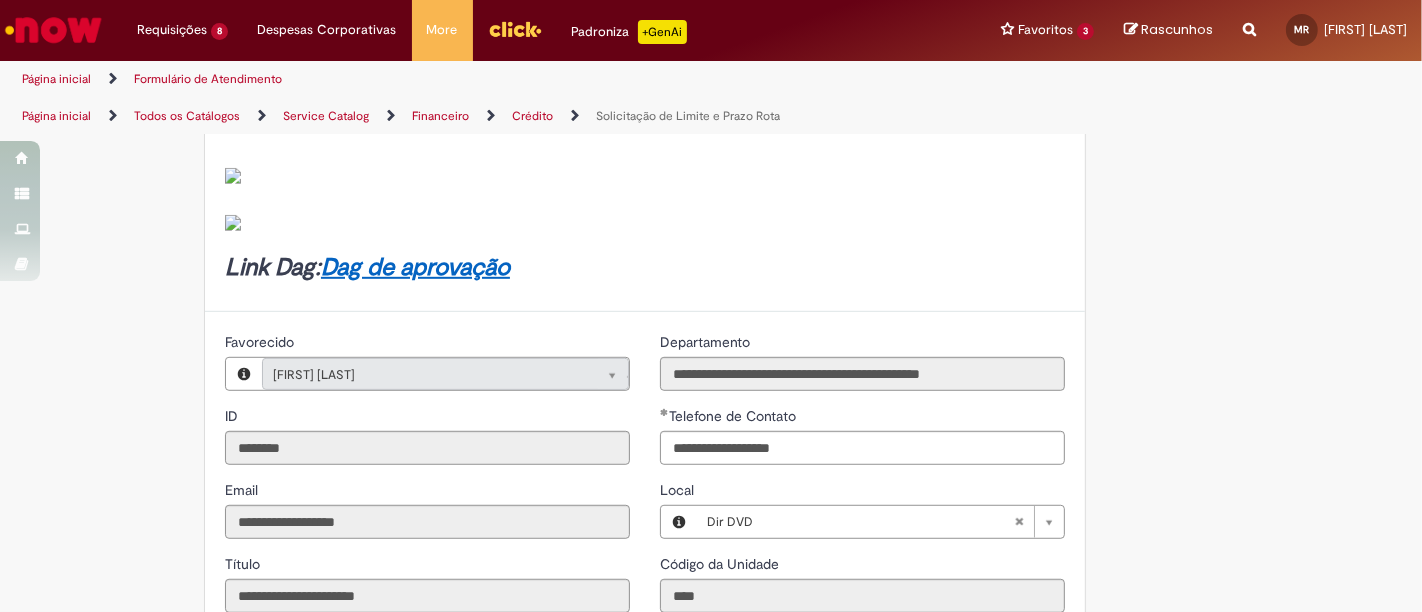 scroll, scrollTop: 0, scrollLeft: 0, axis: both 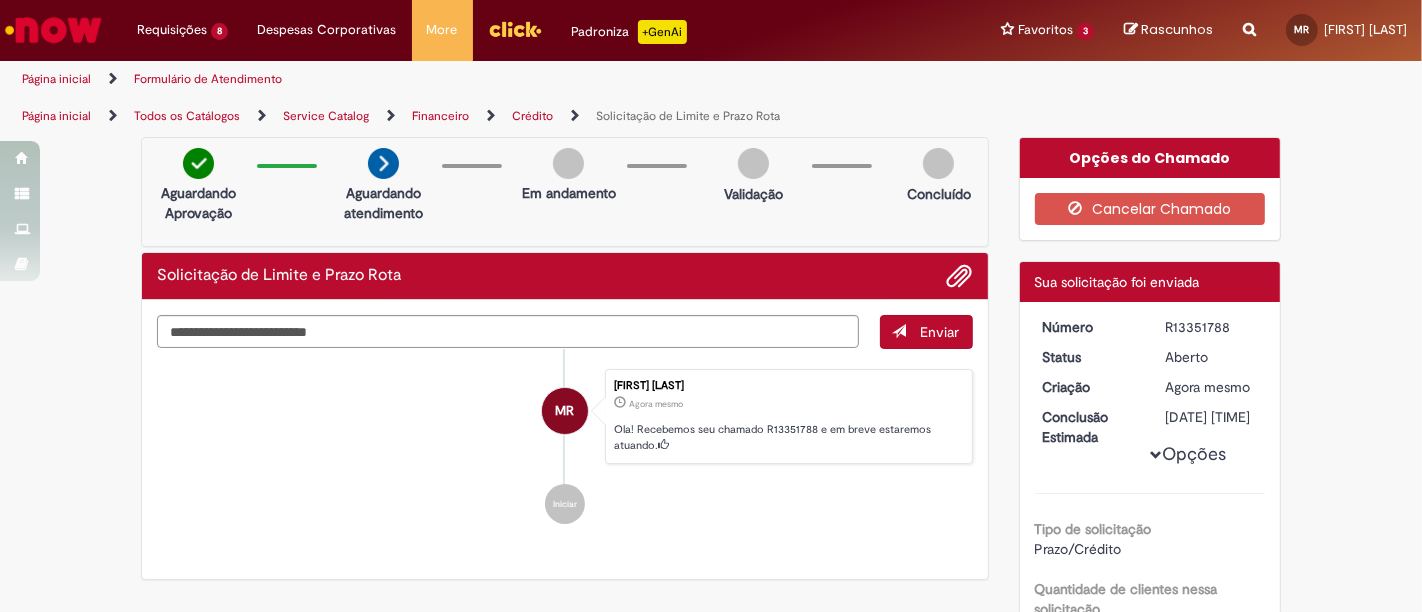 click on "Página inicial" at bounding box center (56, 116) 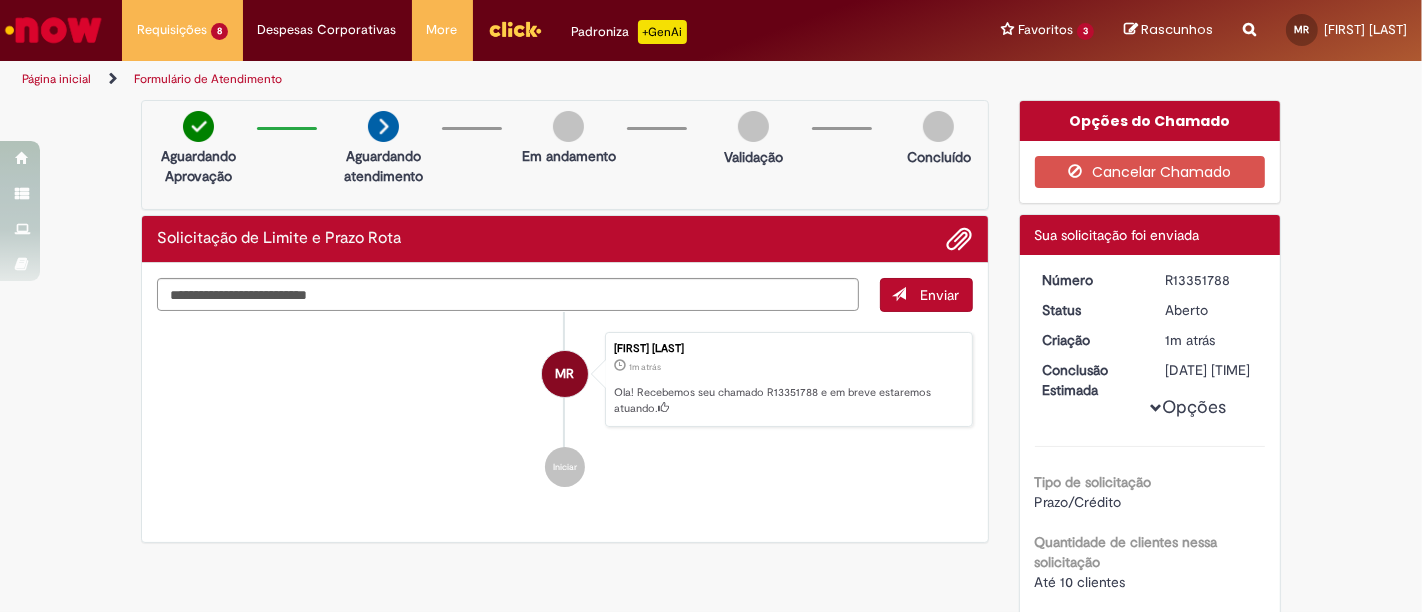 click on "Página inicial" at bounding box center (56, 79) 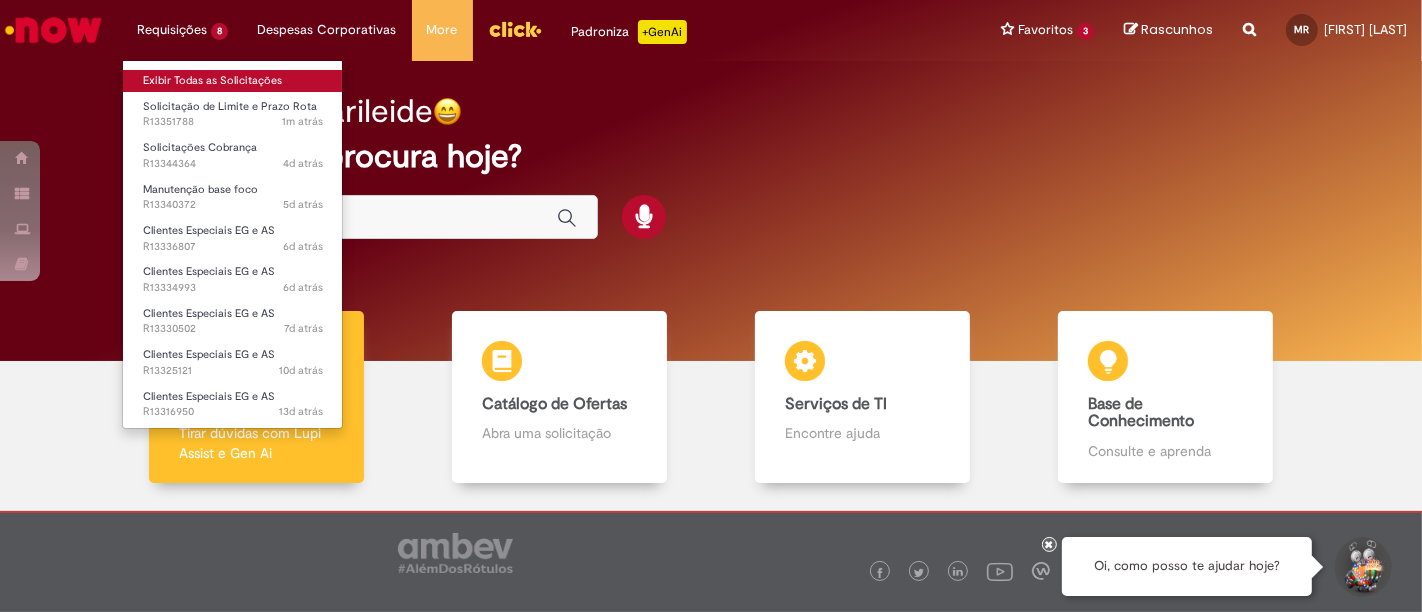 click on "Exibir Todas as Solicitações" at bounding box center (233, 81) 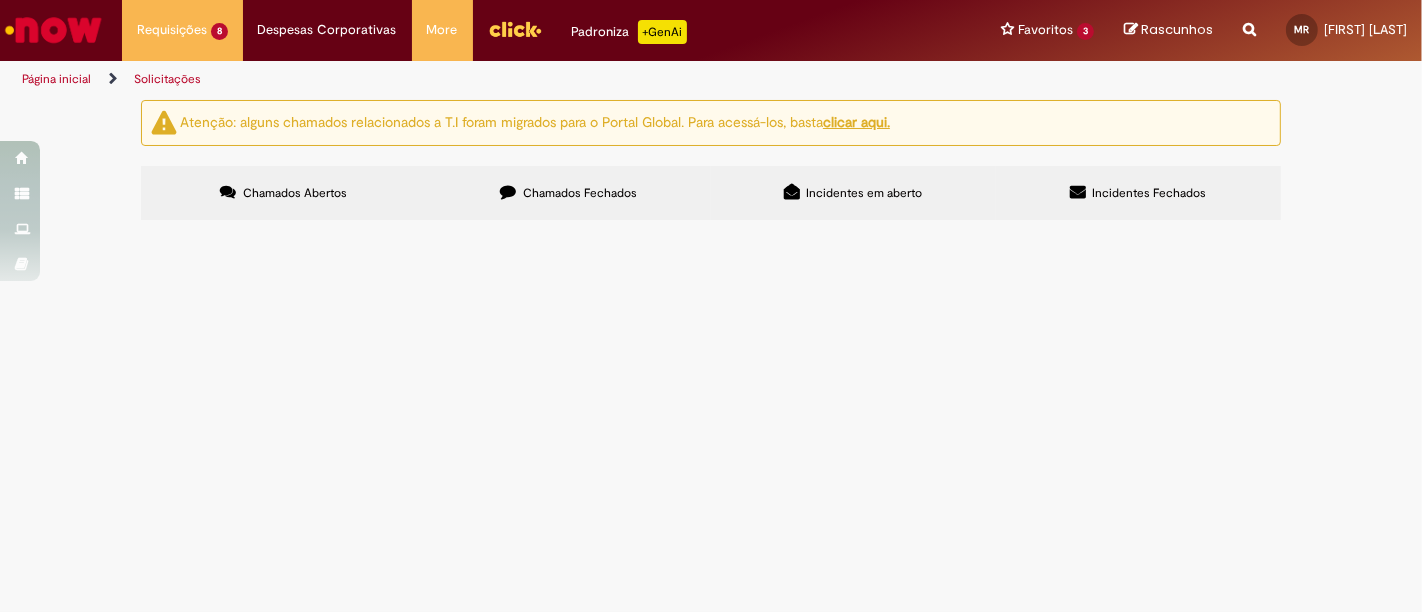 click on "Solicitações
Atenção: alguns chamados relacionados a T.I foram migrados para o Portal Global. Para acessá-los, basta  clicar aqui.
Chamados Abertos     Chamados Fechados     Incidentes em aberto     Incidentes Fechados
Itens solicitados
Exportar como PDF Exportar como Excel Exportar como CSV
Solicitações
Carregamento de dados...
Itens solicitados
Exportar como PDF Exportar como Excel Exportar como CSV
Solicitações
Carregamento de dados..." at bounding box center [711, 355] 